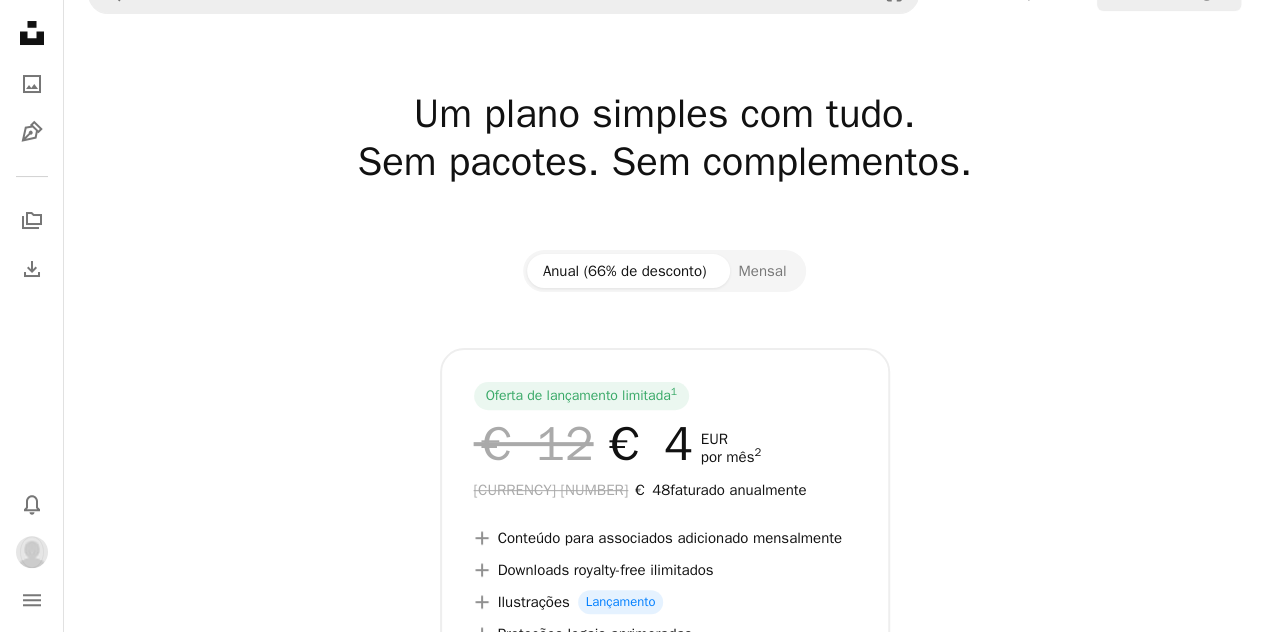 scroll, scrollTop: 0, scrollLeft: 0, axis: both 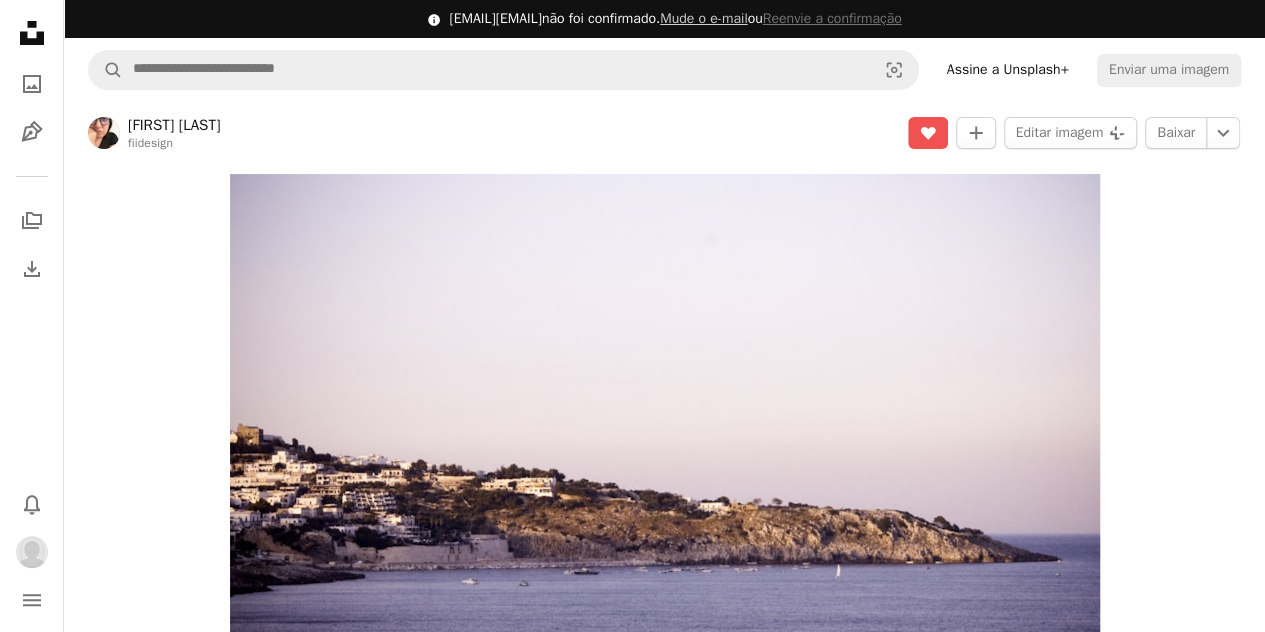 click 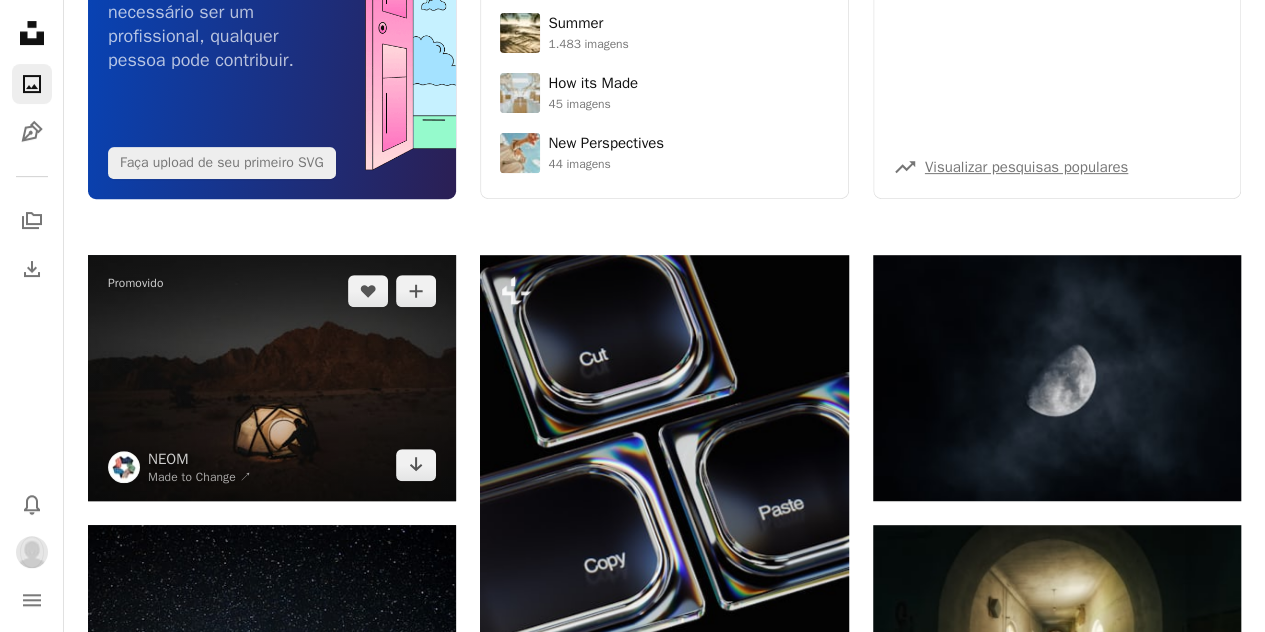scroll, scrollTop: 0, scrollLeft: 0, axis: both 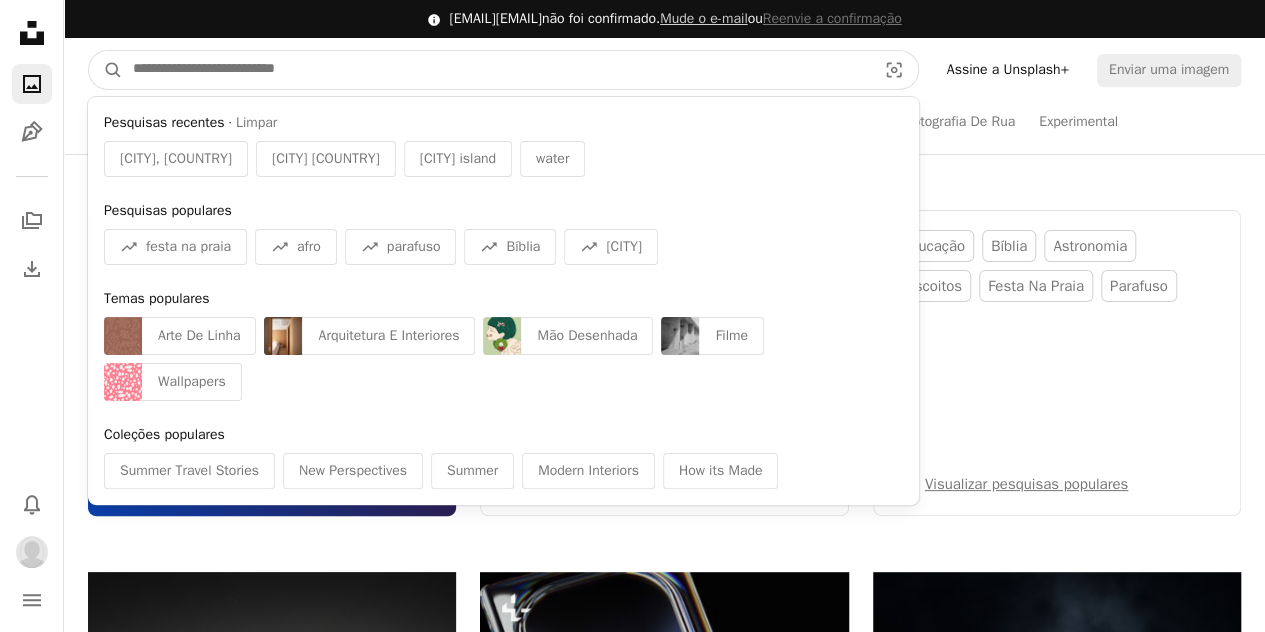 click at bounding box center (496, 70) 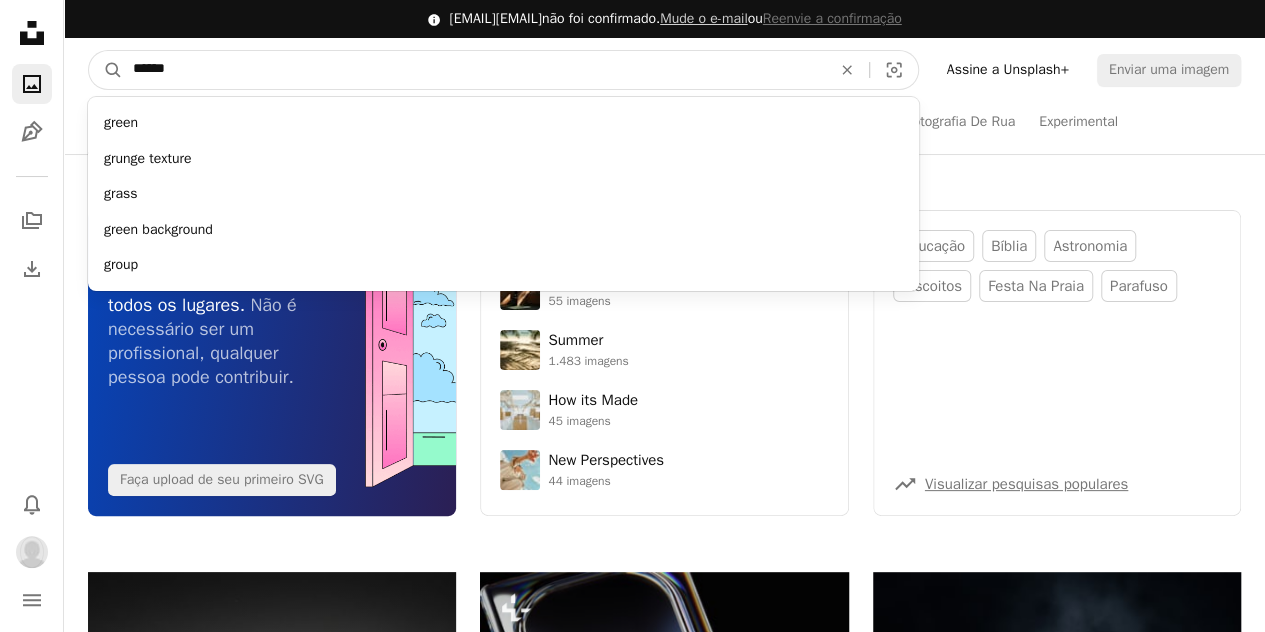 type on "******" 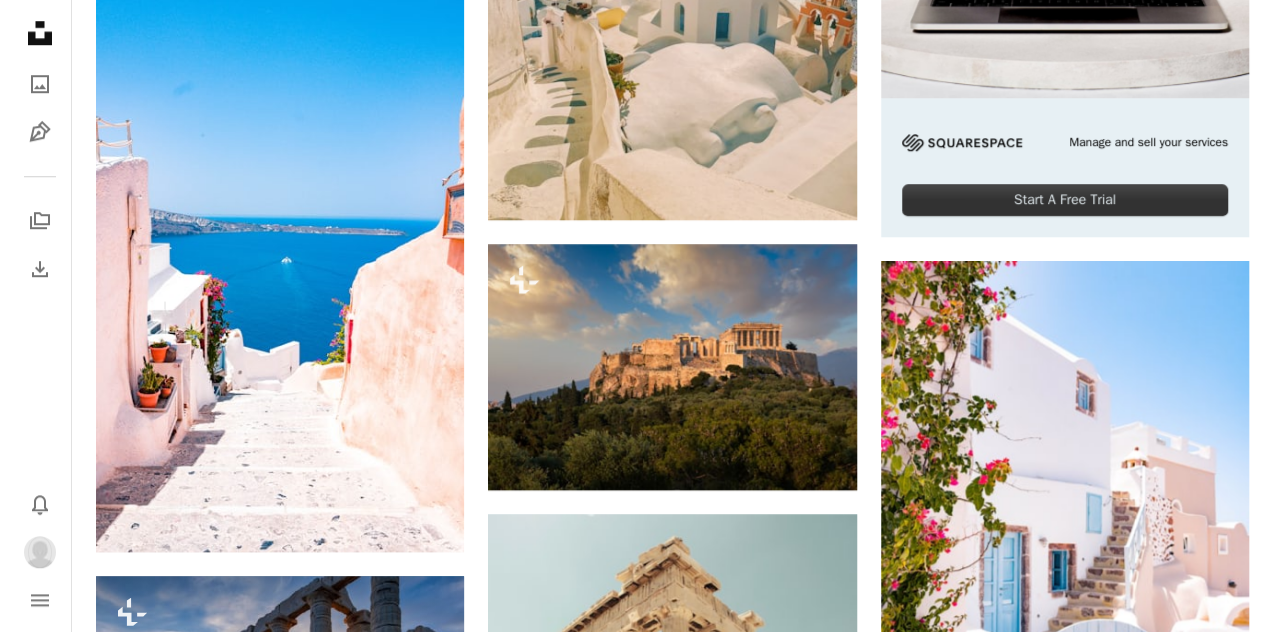 scroll, scrollTop: 809, scrollLeft: 0, axis: vertical 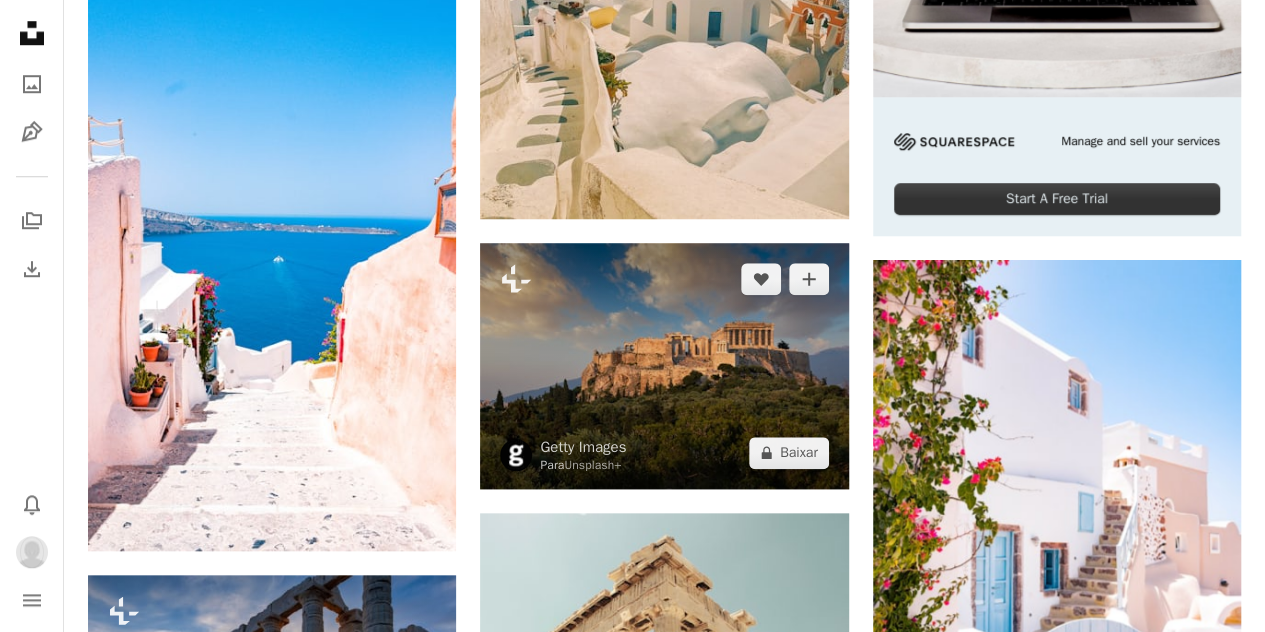 click at bounding box center [664, 366] 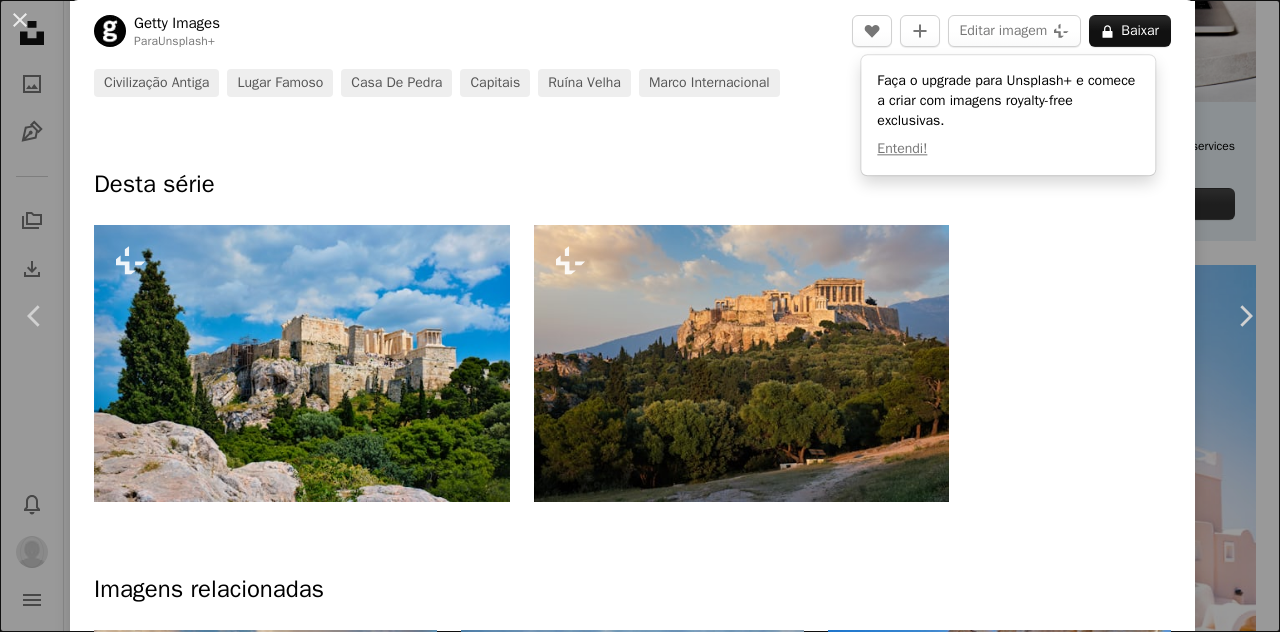 scroll, scrollTop: 802, scrollLeft: 0, axis: vertical 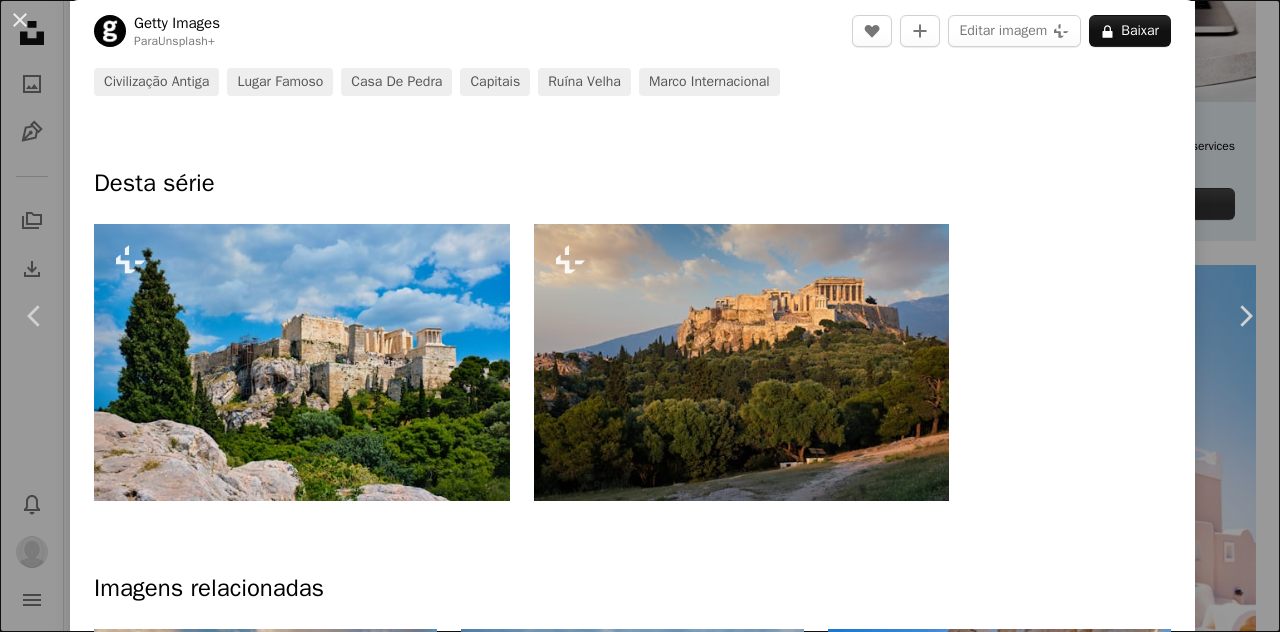 click at bounding box center (741, 362) 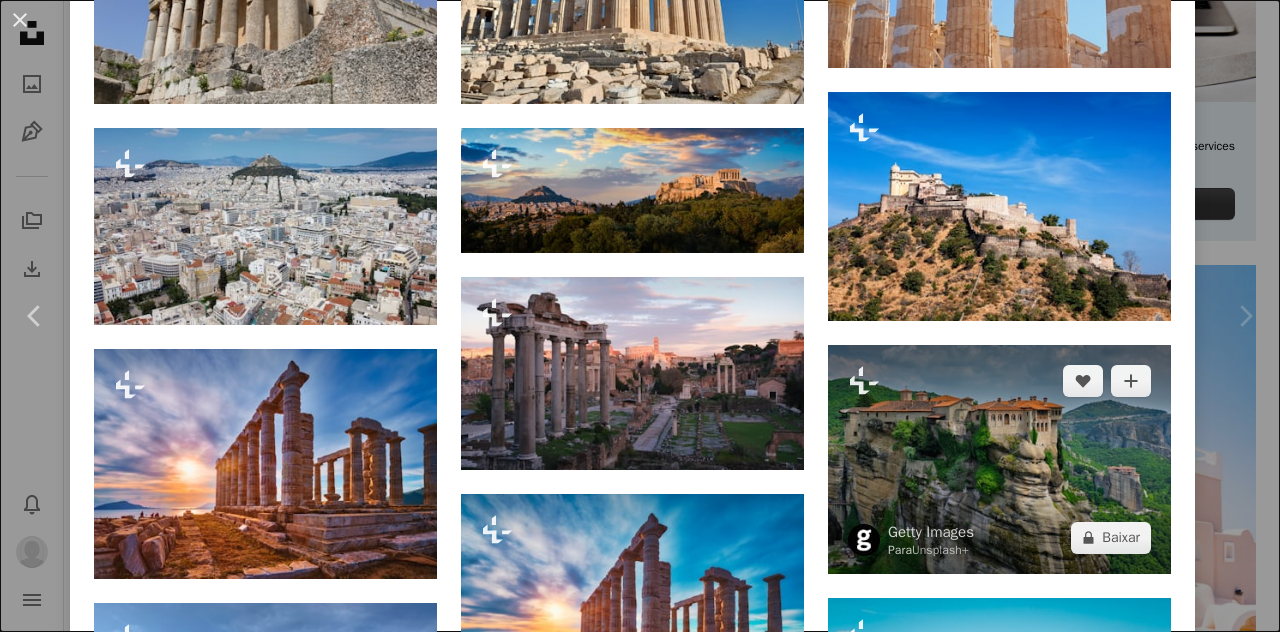 scroll, scrollTop: 1838, scrollLeft: 0, axis: vertical 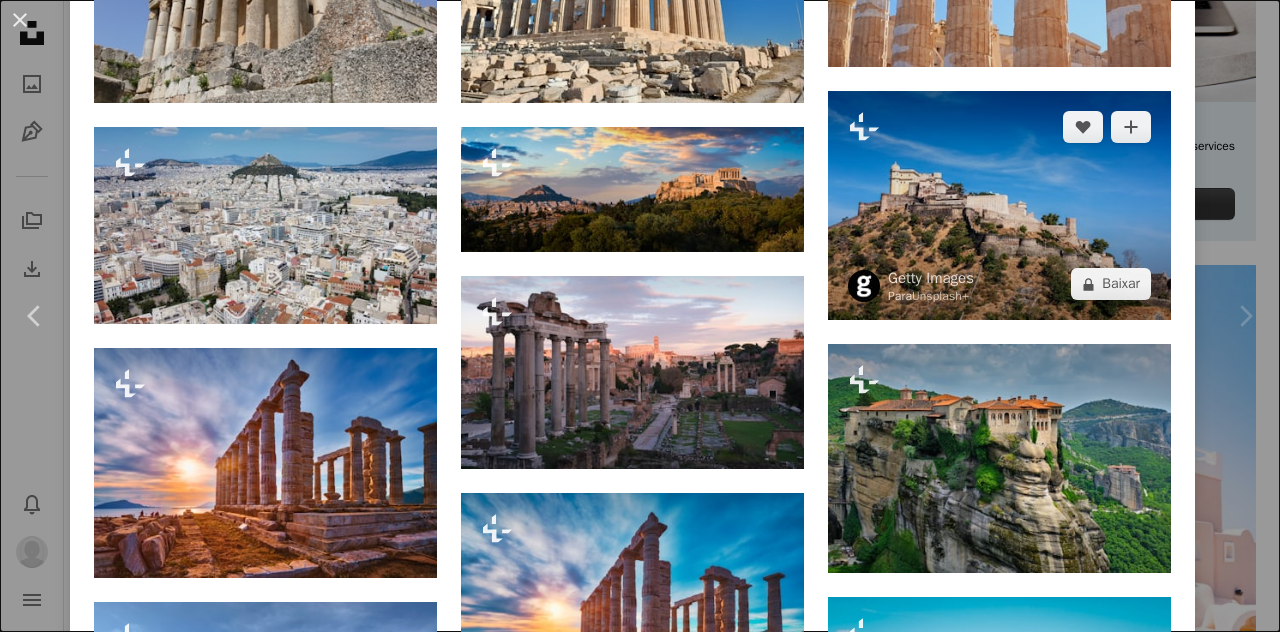 click at bounding box center [999, 205] 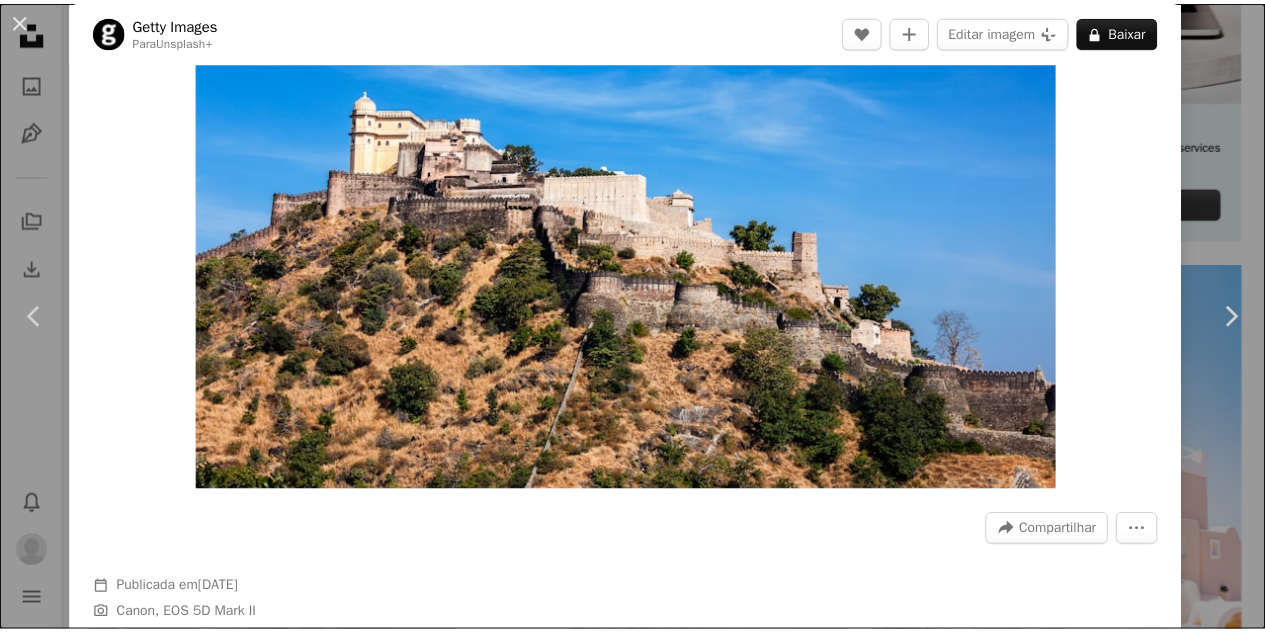 scroll, scrollTop: 0, scrollLeft: 0, axis: both 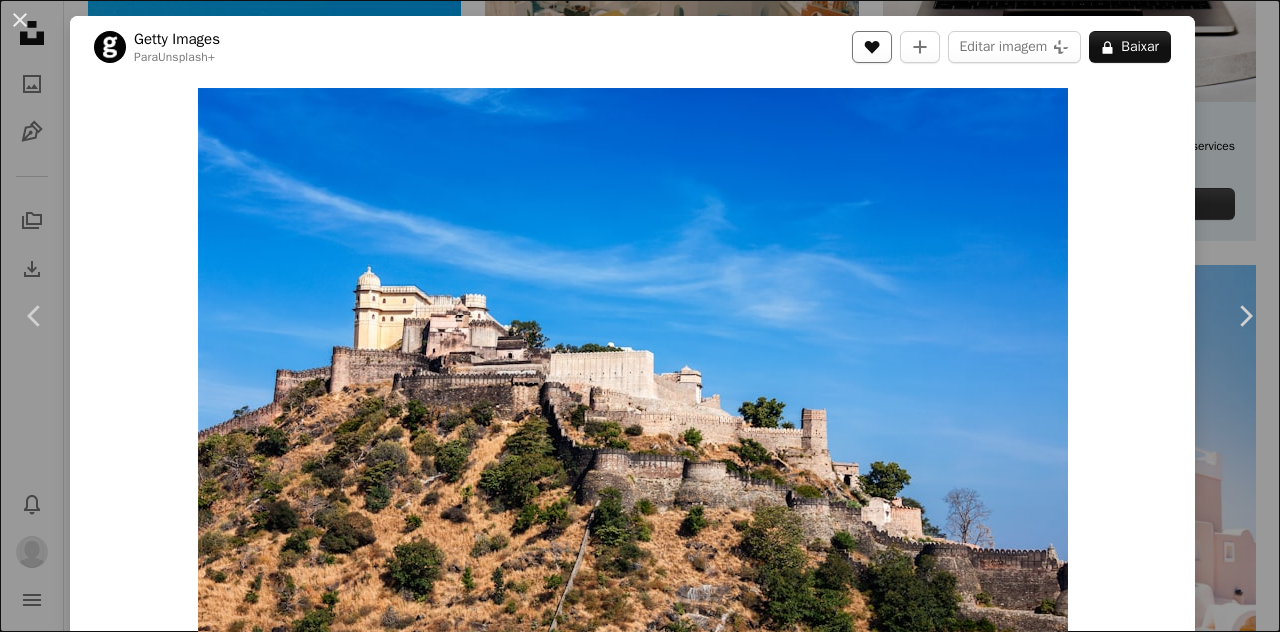 click on "A heart" at bounding box center [872, 47] 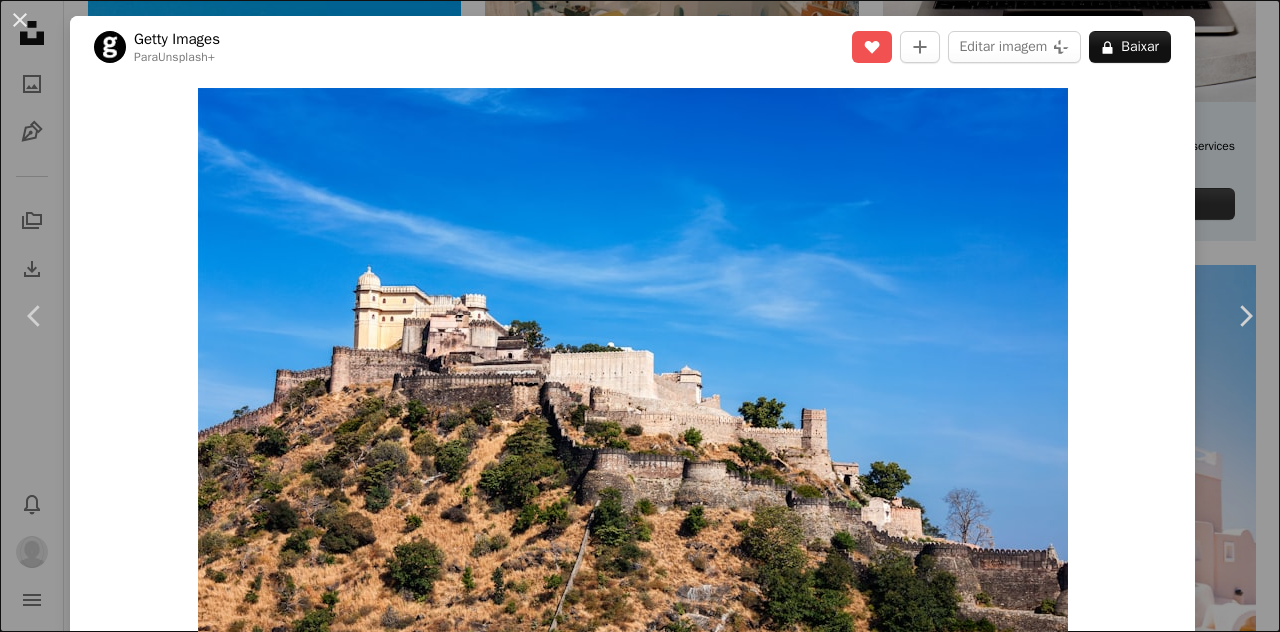 click on "An X shape Chevron left Chevron right Getty Images Para  Unsplash+ A heart A plus sign Editar imagem   Plus sign for Unsplash+ A lock   Baixar Zoom in A forward-right arrow Compartilhar More Actions Calendar outlined Publicada em  [DATE] Camera Canon, EOS 5D Mark II Safety Com a  Licença da Unsplash viajar arquitetura Índia turismo velho turista horizontal palácio antigo forte Férias Destinos de viagem estilo retrô civilização antiga Ásia do Sul lugar famoso cultura da índia etnia indígena Imagens relacionadas Plus sign for Unsplash+ A heart A plus sign Getty Images Para  Unsplash+ A lock   Baixar Plus sign for Unsplash+ A heart A plus sign Getty Images Para  Unsplash+ A lock   Baixar Plus sign for Unsplash+ A heart A plus sign Getty Images Para  Unsplash+ A lock   Baixar Plus sign for Unsplash+ A heart A plus sign Getty Images Para  Unsplash+ A lock   Baixar Plus sign for Unsplash+ A heart A plus sign Curated Lifestyle Para  Unsplash+ A lock   Baixar Plus sign for Unsplash+ A heart" at bounding box center (640, 316) 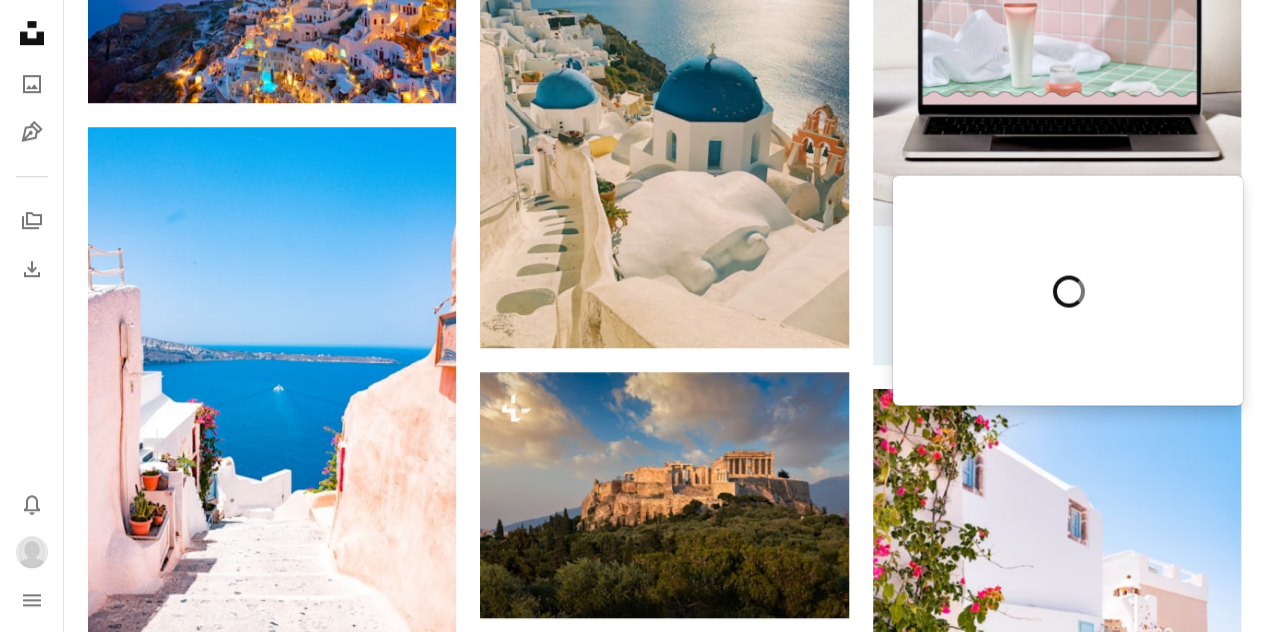 scroll, scrollTop: 679, scrollLeft: 0, axis: vertical 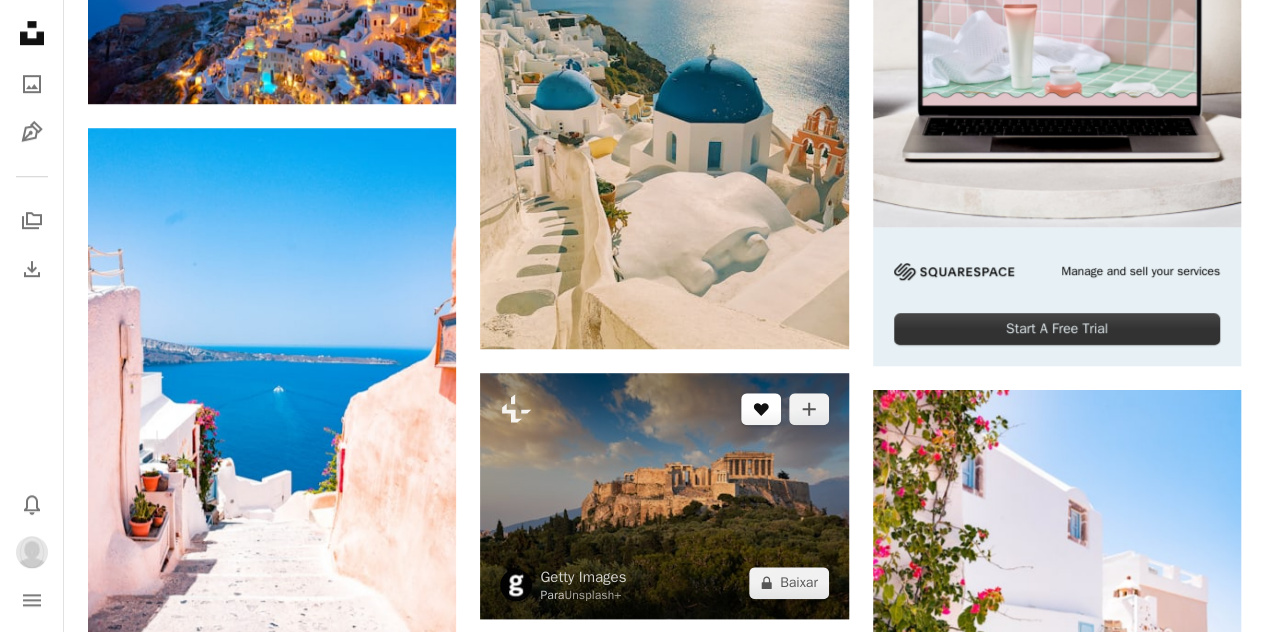 click 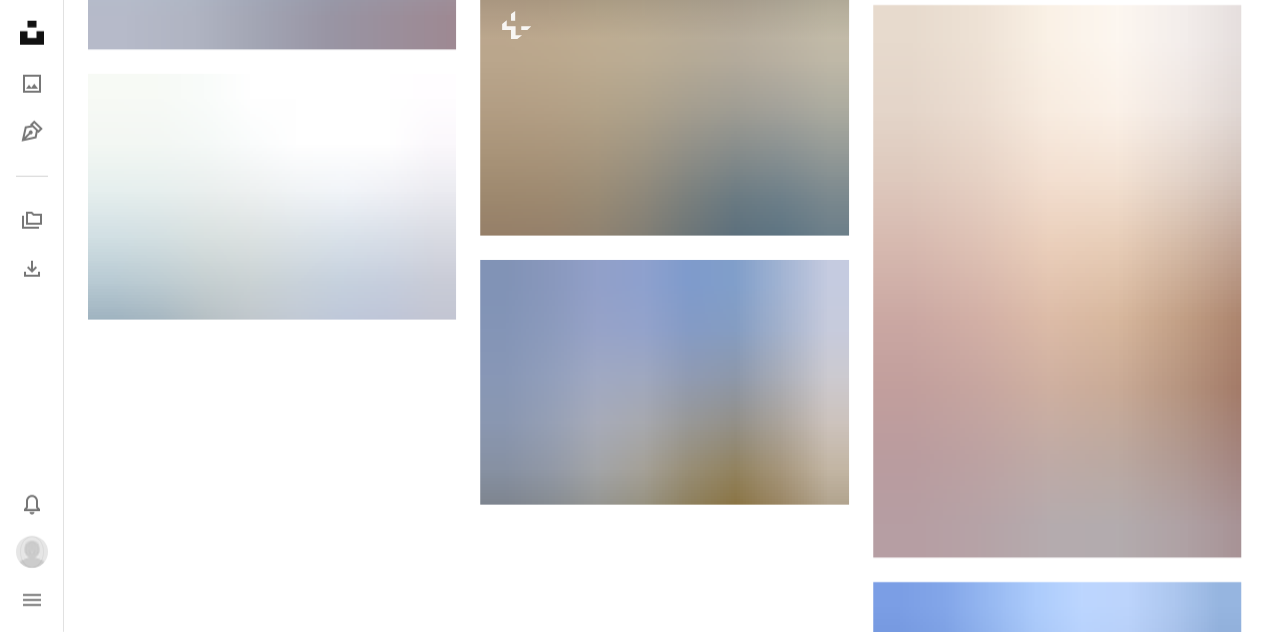 scroll, scrollTop: 2750, scrollLeft: 0, axis: vertical 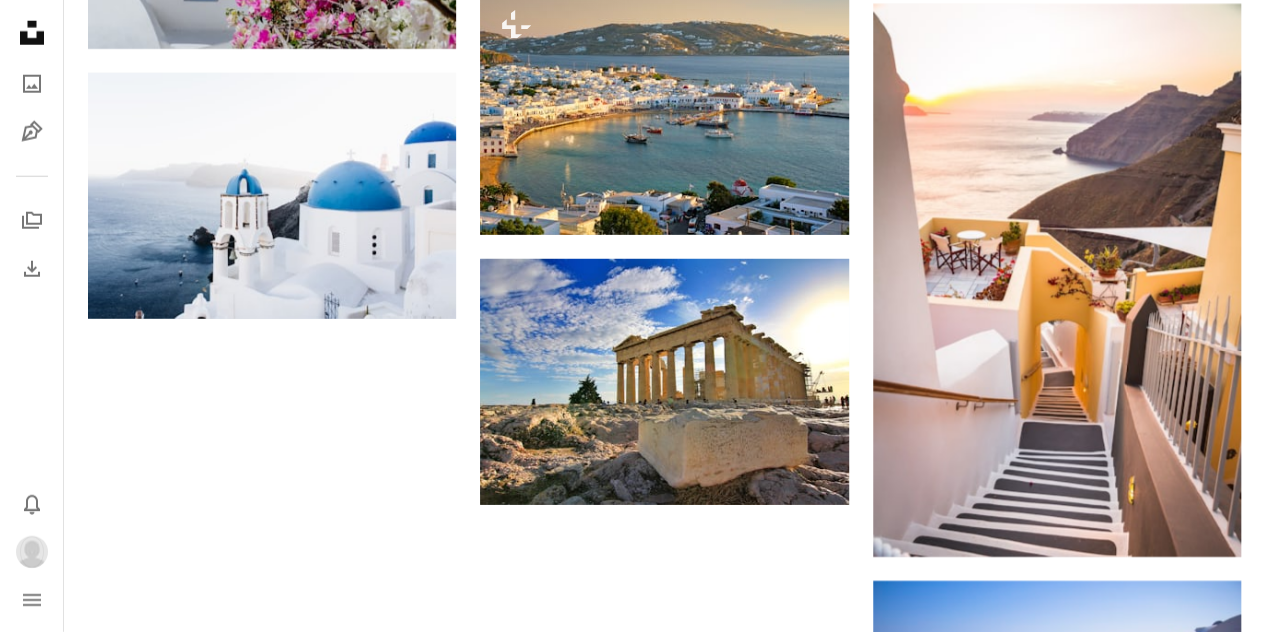 click on "Carregar mais" at bounding box center (664, 907) 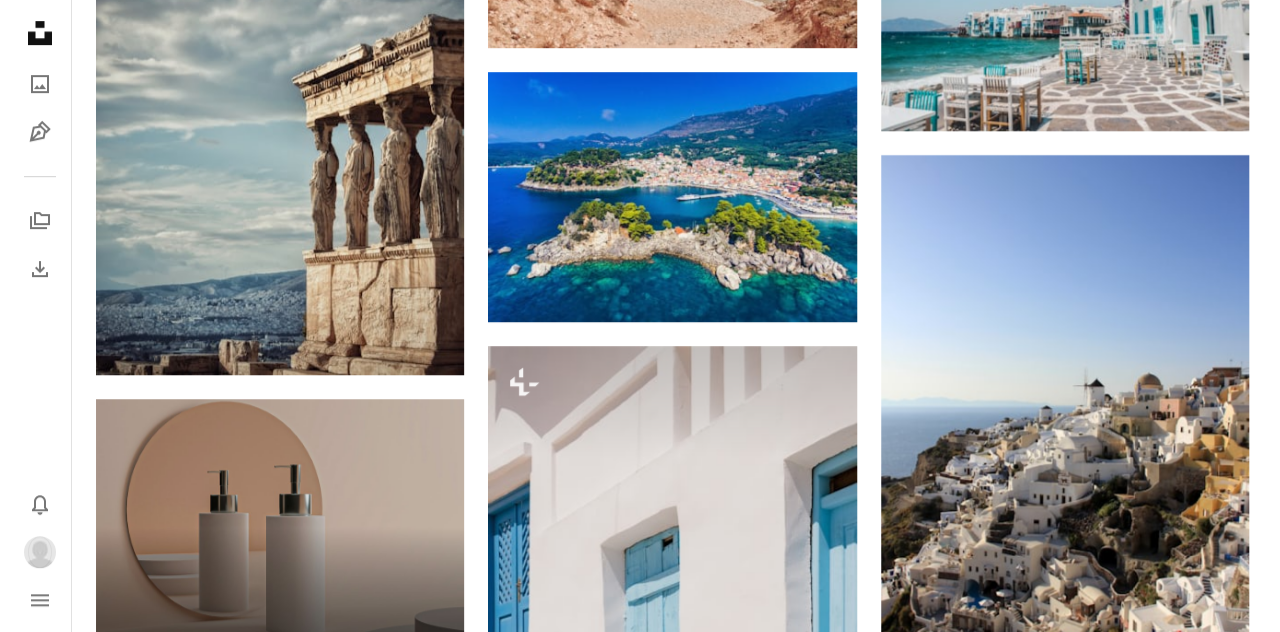 scroll, scrollTop: 4322, scrollLeft: 0, axis: vertical 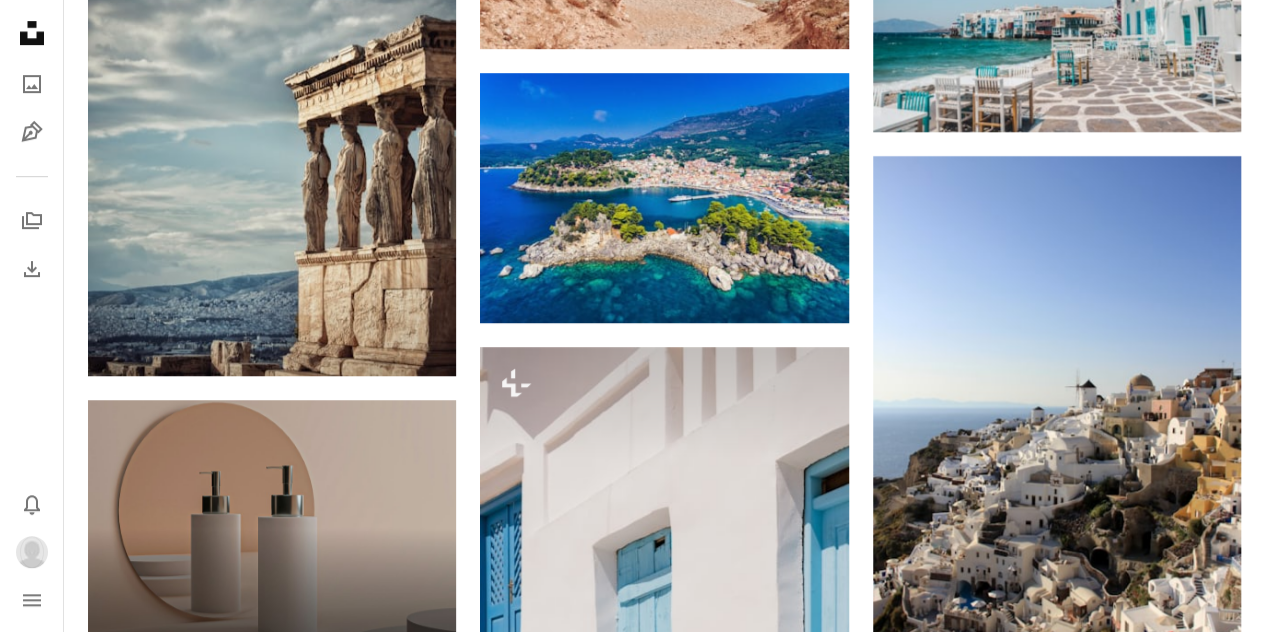 click at bounding box center (1057, 1125) 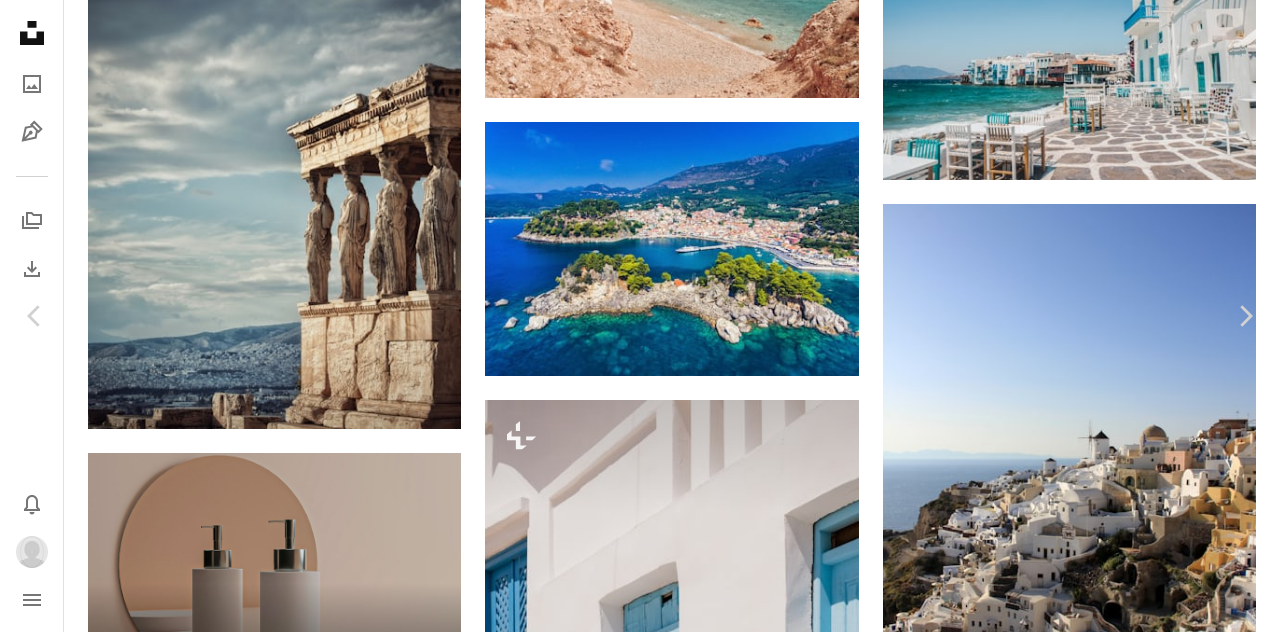 scroll, scrollTop: 4844, scrollLeft: 0, axis: vertical 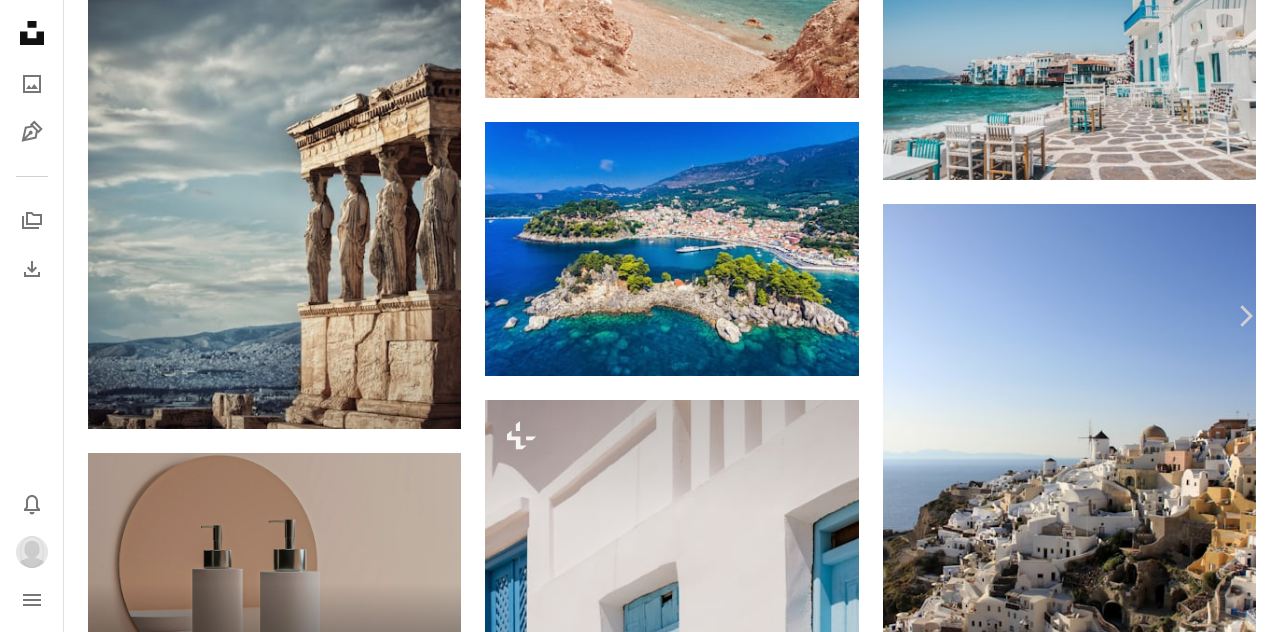 click on "Chevron left" at bounding box center (35, 316) 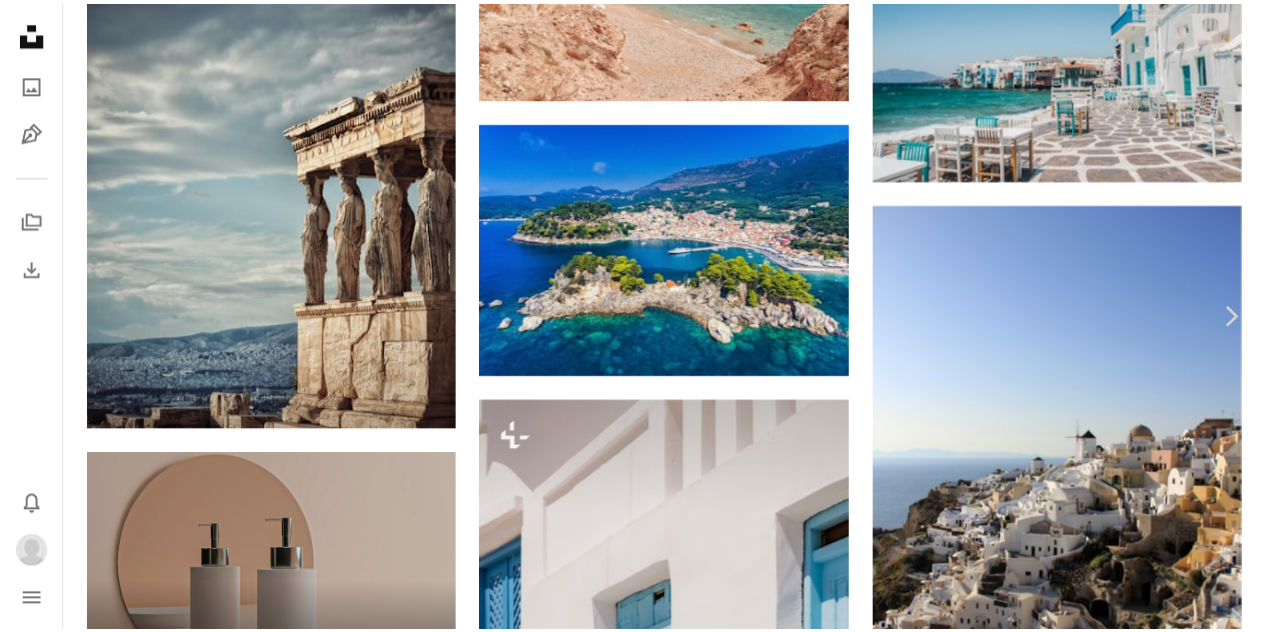 scroll, scrollTop: 0, scrollLeft: 0, axis: both 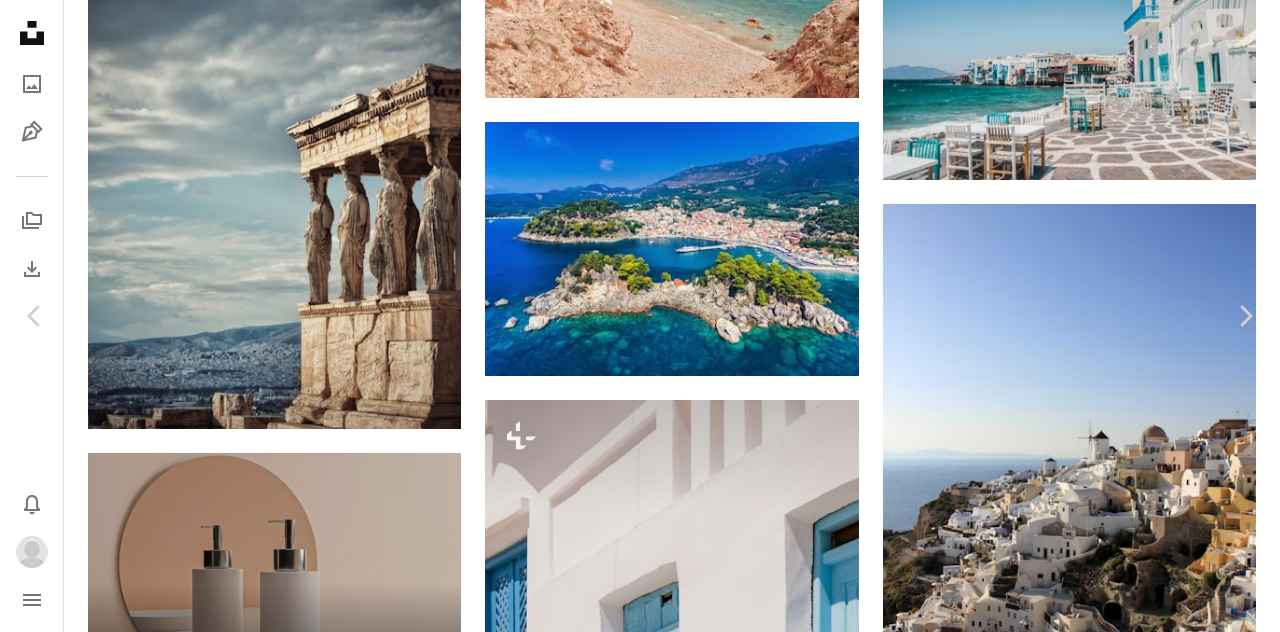 click on "[FIRST] [LAST] [FIRST]-[LAST]" at bounding box center [640, 5658] 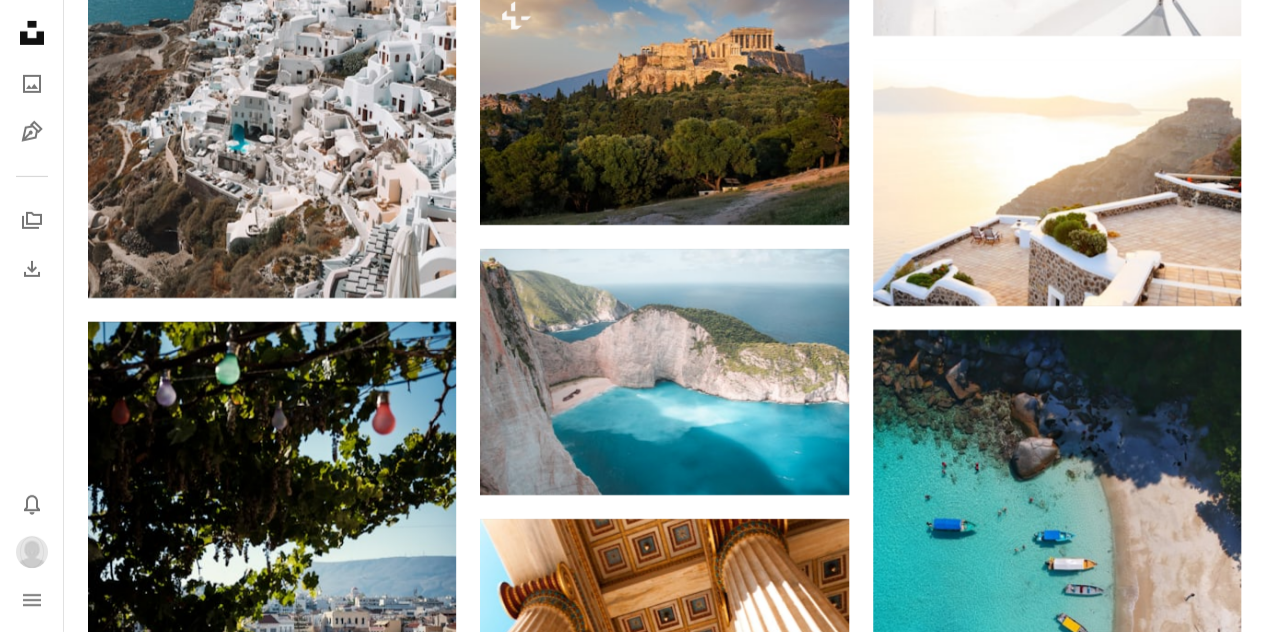 scroll, scrollTop: 9845, scrollLeft: 0, axis: vertical 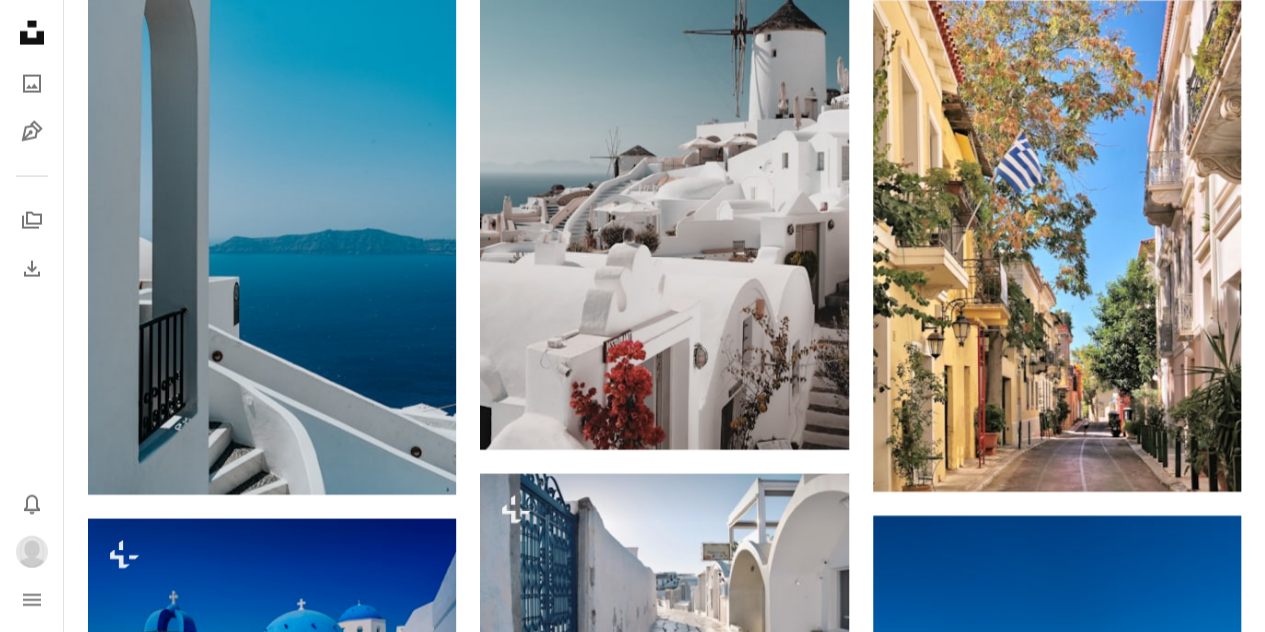 click on "Unsplash logo Página inicial da Unsplash" 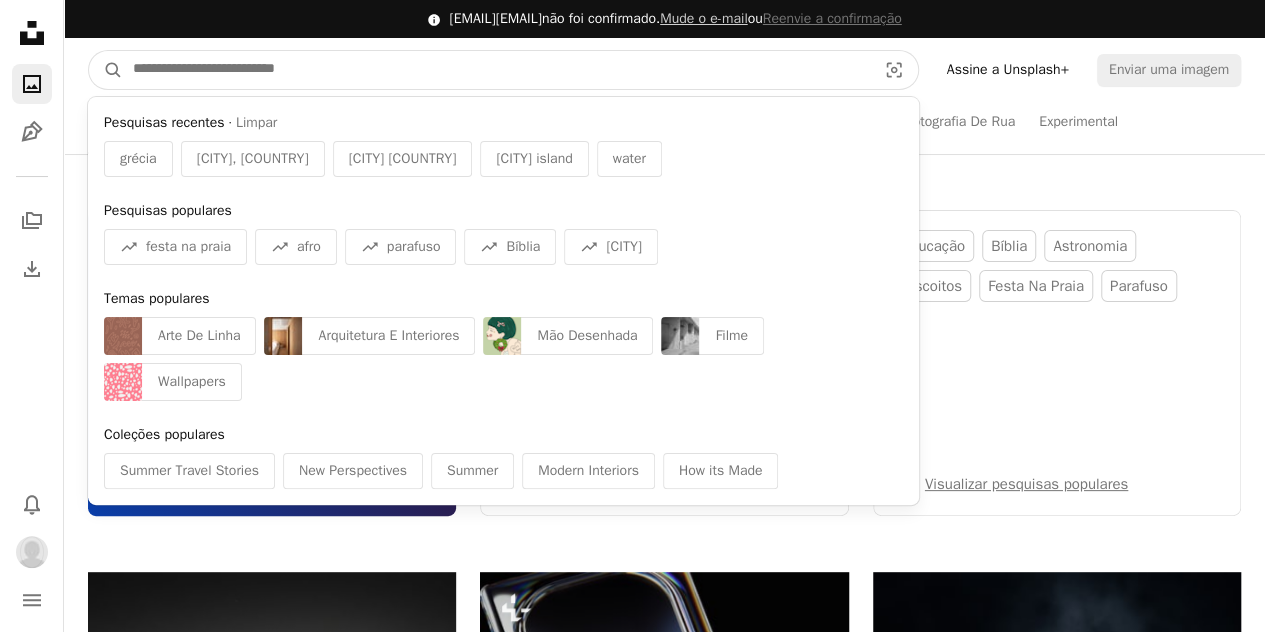 click at bounding box center [496, 70] 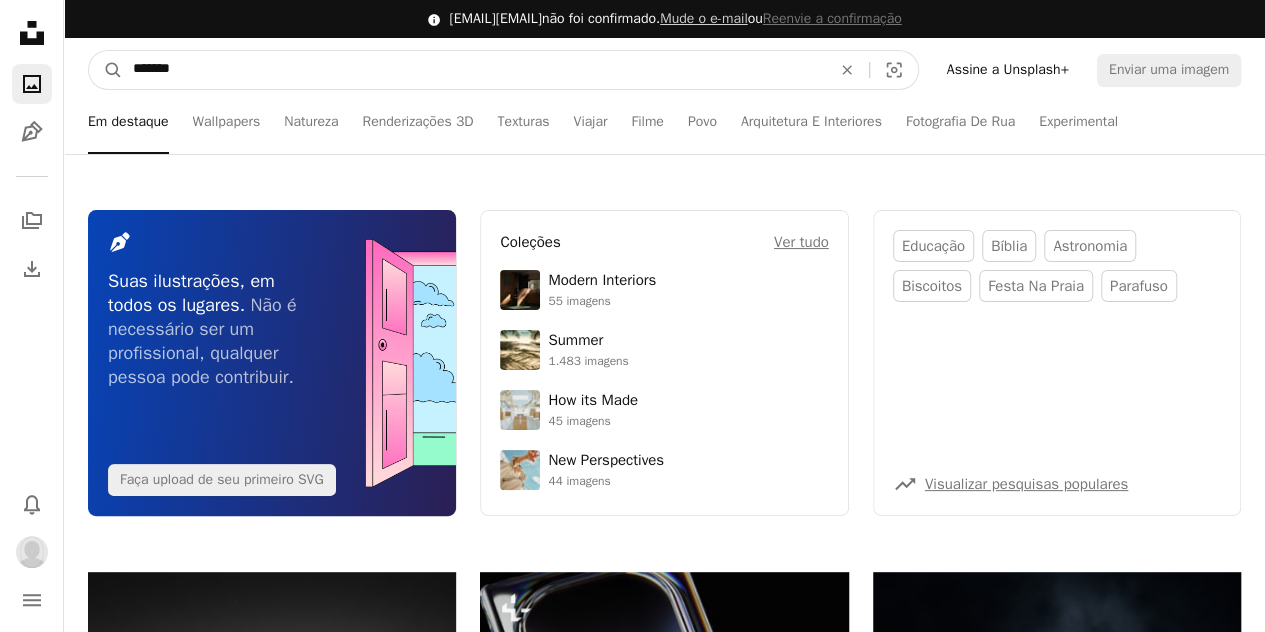 type on "*******" 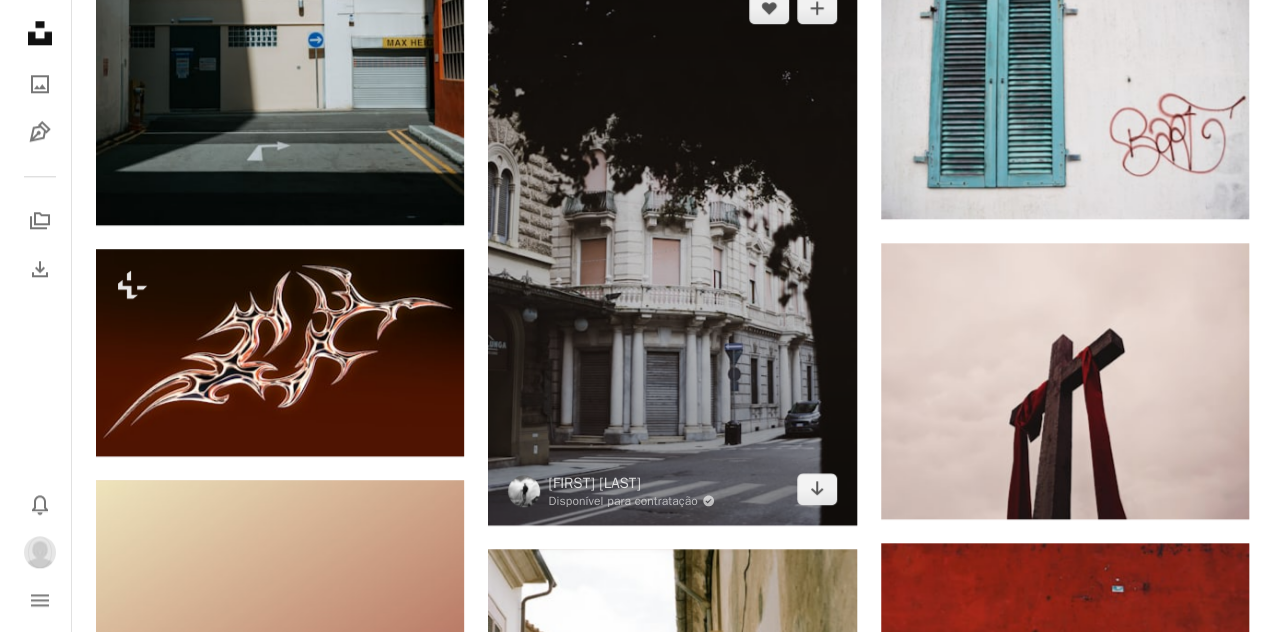 scroll, scrollTop: 1094, scrollLeft: 0, axis: vertical 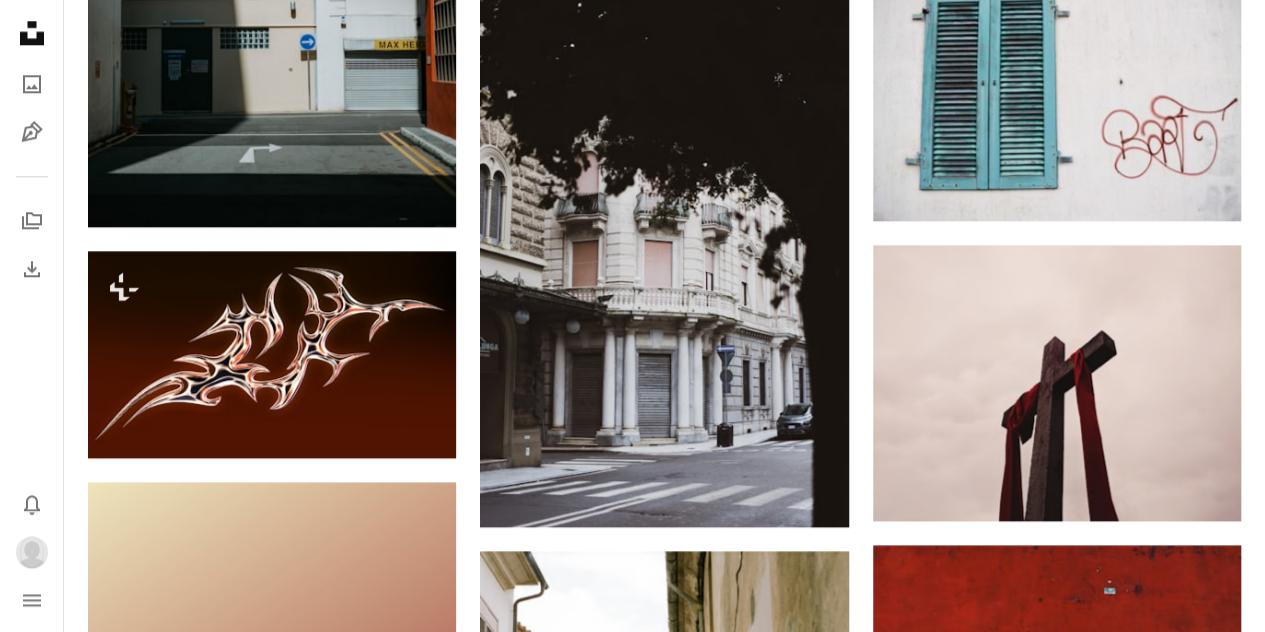 click at bounding box center (1057, 990) 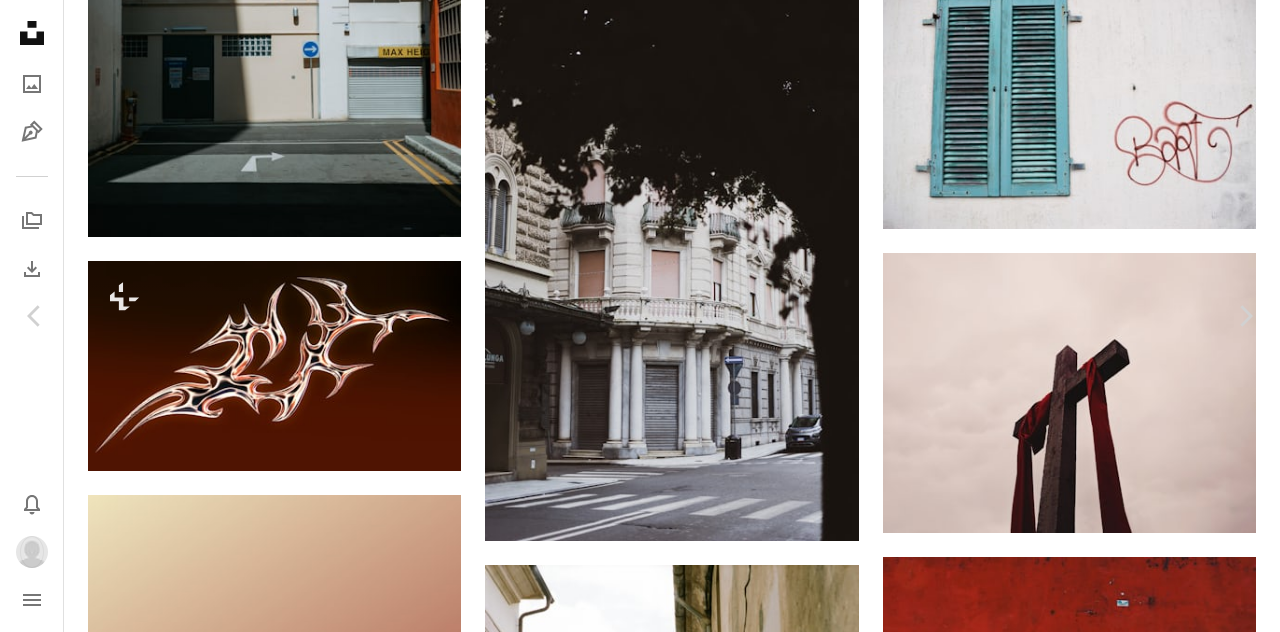 scroll, scrollTop: 329, scrollLeft: 0, axis: vertical 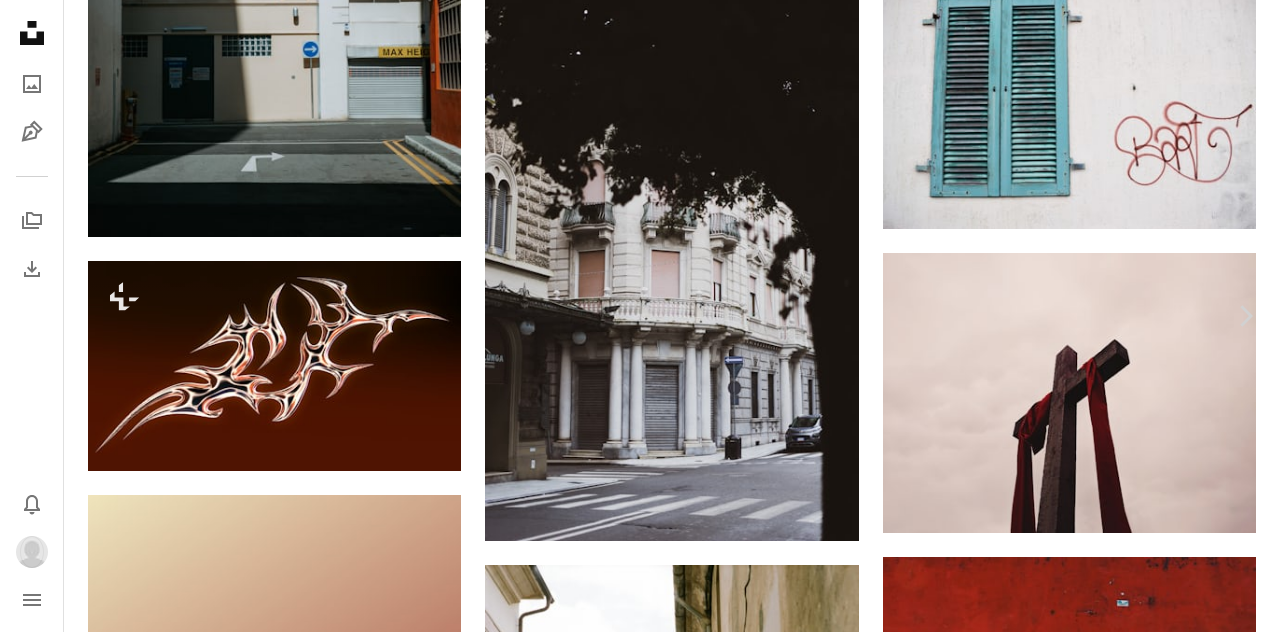 click on "Chevron left" at bounding box center [35, 316] 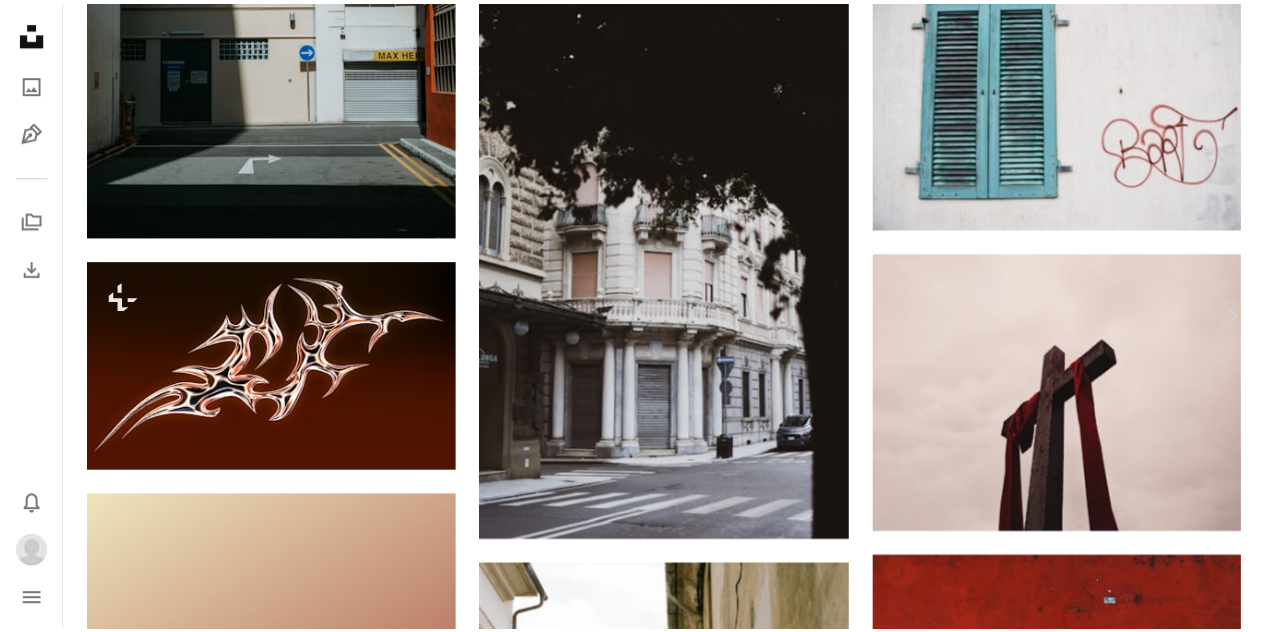 scroll, scrollTop: 0, scrollLeft: 0, axis: both 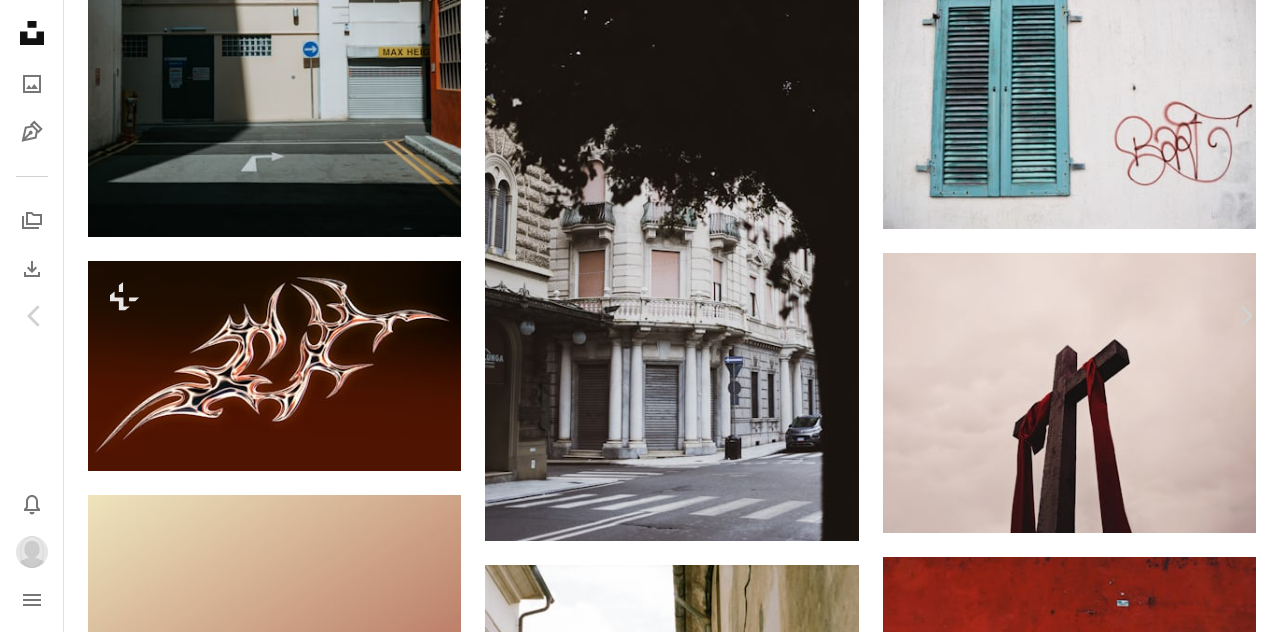 click on "An X shape Chevron left Chevron right Nicholas Martinelli Disponível para contratação A checkmark inside of a circle A heart A plus sign Editar imagem Plus sign for Unsplash+ Baixar Chevron down Zoom in Destaque em Fotos A forward-right arrow Compartilhar More Actions Calendar outlined Publicada em 12 de setembro de 2024 Safety Com a Licença da Unsplash+ cyberpunk Renderização 3D realidade virtual Gráficos 3D Ilustração 3d design futurista CyberSpike picos cibernéticos Imagens relacionadas Plus sign for Unsplash+ A heart A plus sign Imkara Visual Para Unsplash+ A lock Baixar Plus sign for Unsplash+ A heart A plus sign A Chosen Soul Para Unsplash+ A lock Baixar Plus sign for Unsplash+ A heart A plus sign Phạm Nhật Para Unsplash+ A lock Baixar Plus sign for Unsplash+ A heart A plus sign Philip Oroni Para Unsplash+ A lock Baixar Plus sign for Unsplash+ A heart A plus sign Philip Oroni Para Unsplash+ A lock Baixar Plus sign for Unsplash+ A heart A plus sign Ruliff Andrean Para Unsplash+ A lock Baixar Plus sign for Unsplash+ A heart" at bounding box center [640, 4195] 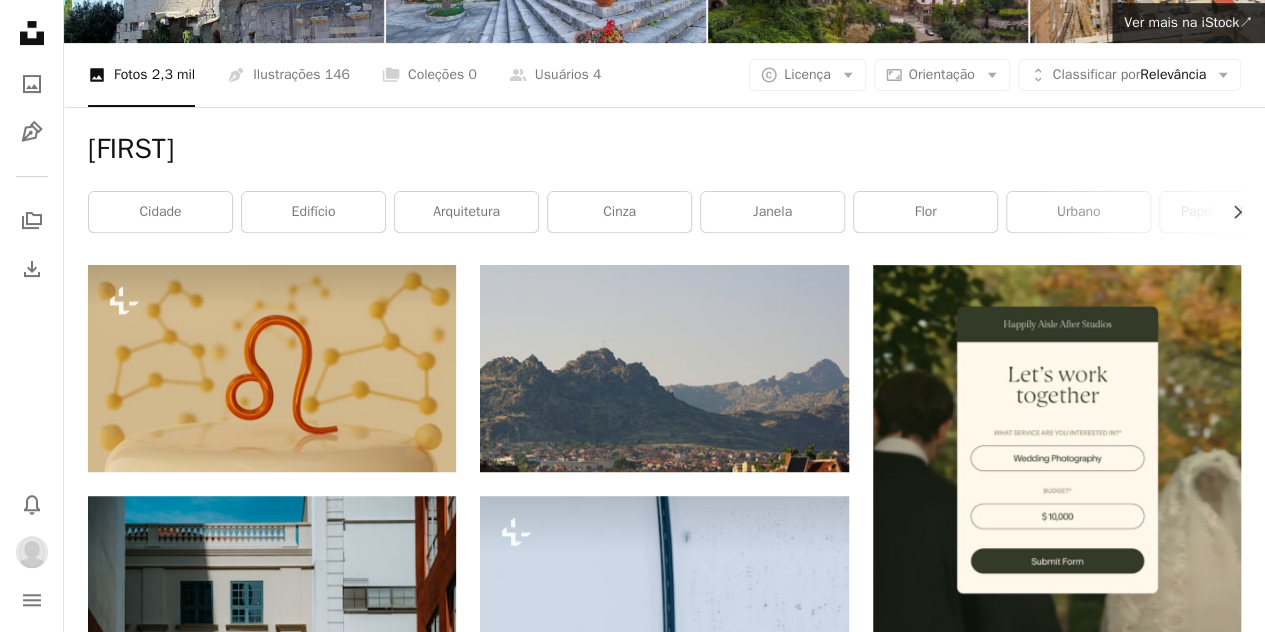scroll, scrollTop: 0, scrollLeft: 0, axis: both 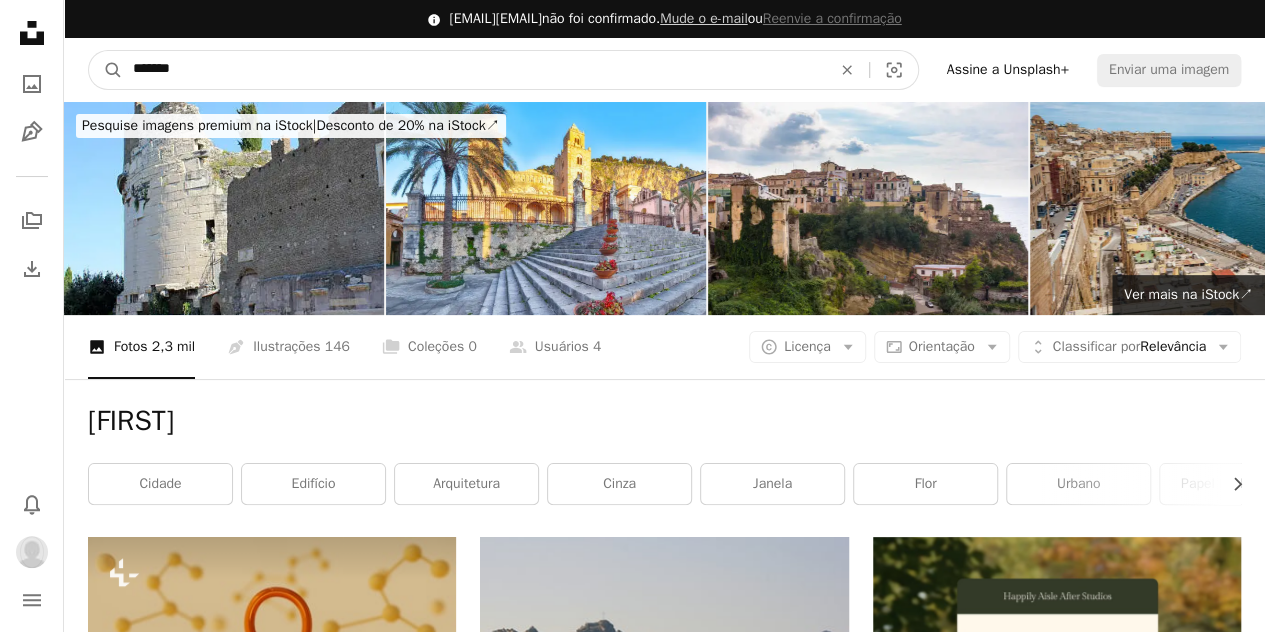click on "*******" at bounding box center (474, 70) 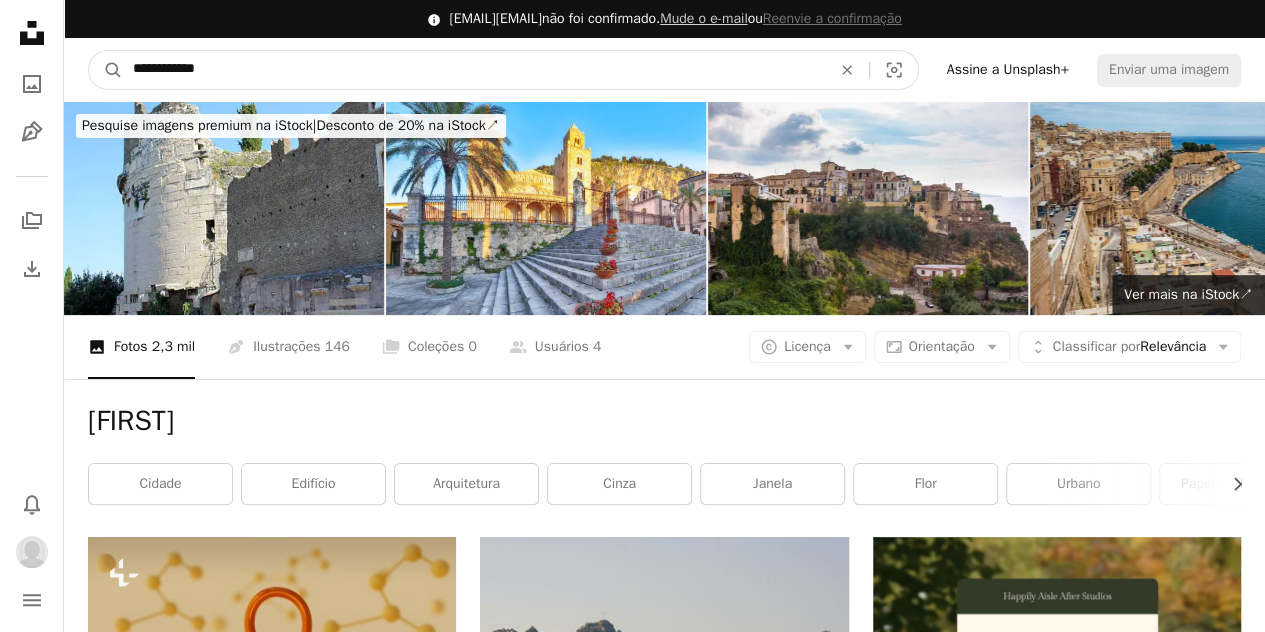 type on "**********" 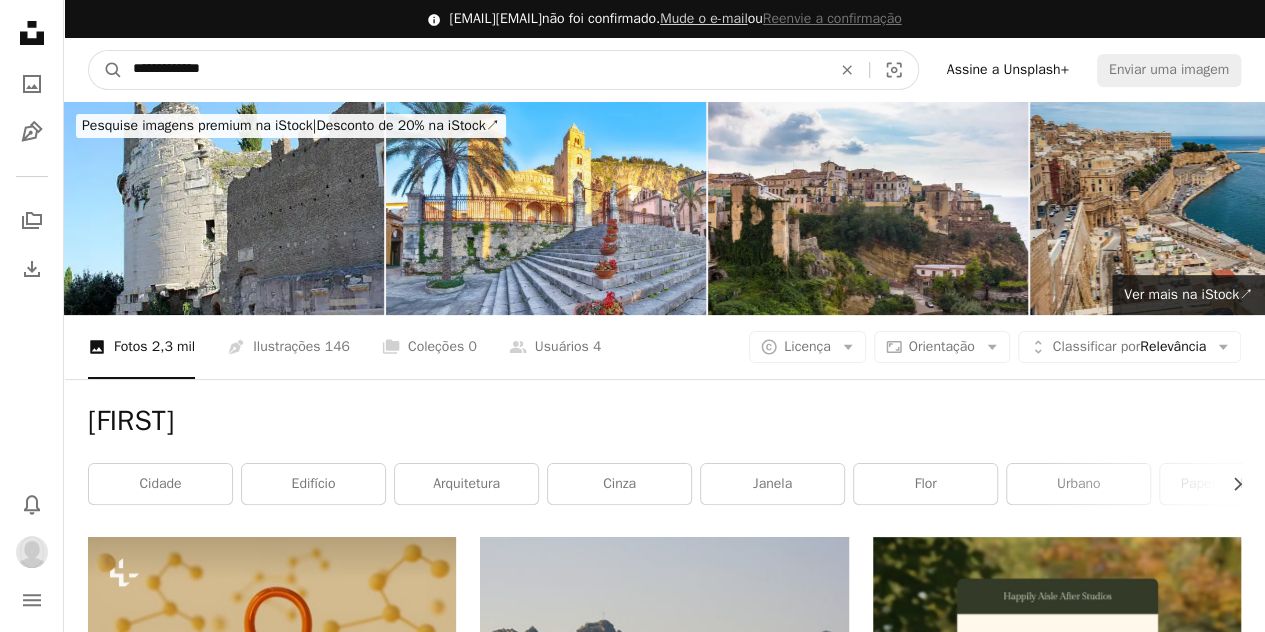 click on "A magnifying glass" at bounding box center (106, 70) 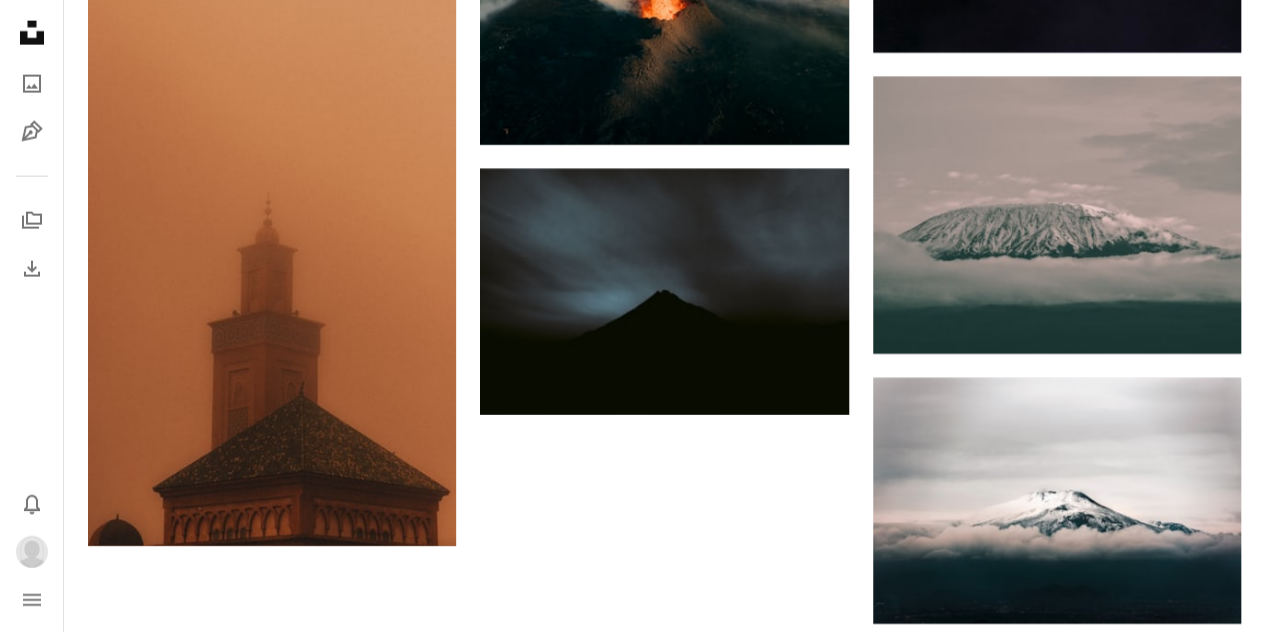 scroll, scrollTop: 2395, scrollLeft: 0, axis: vertical 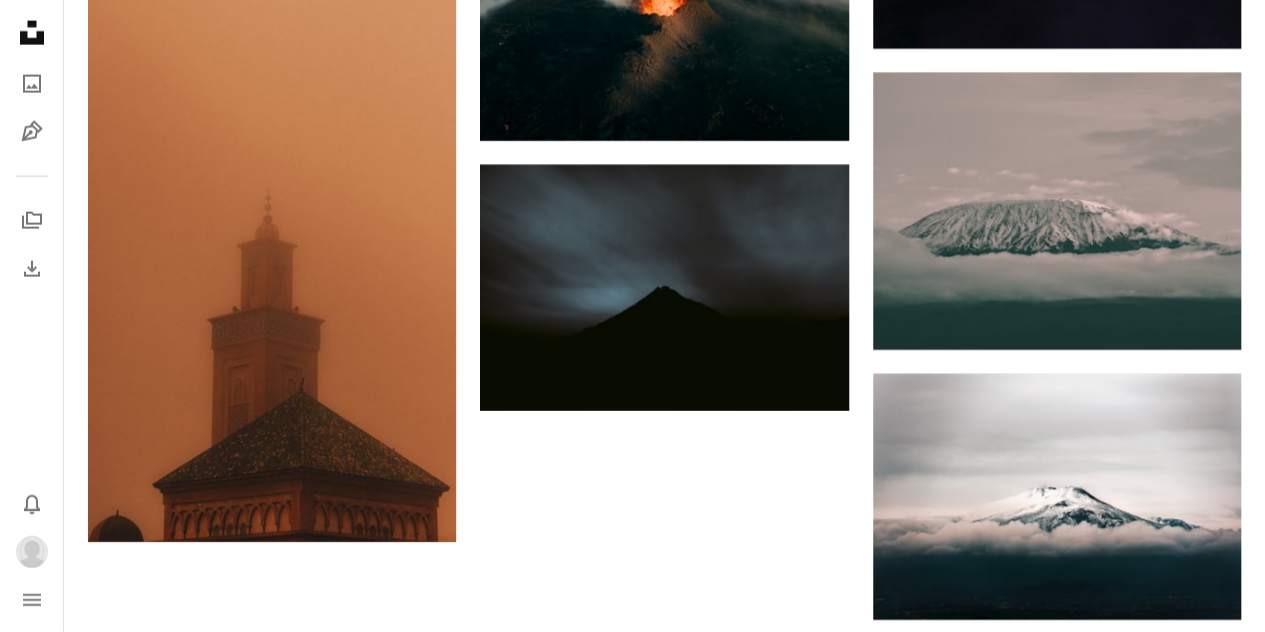 click on "Carregar mais" at bounding box center (664, 969) 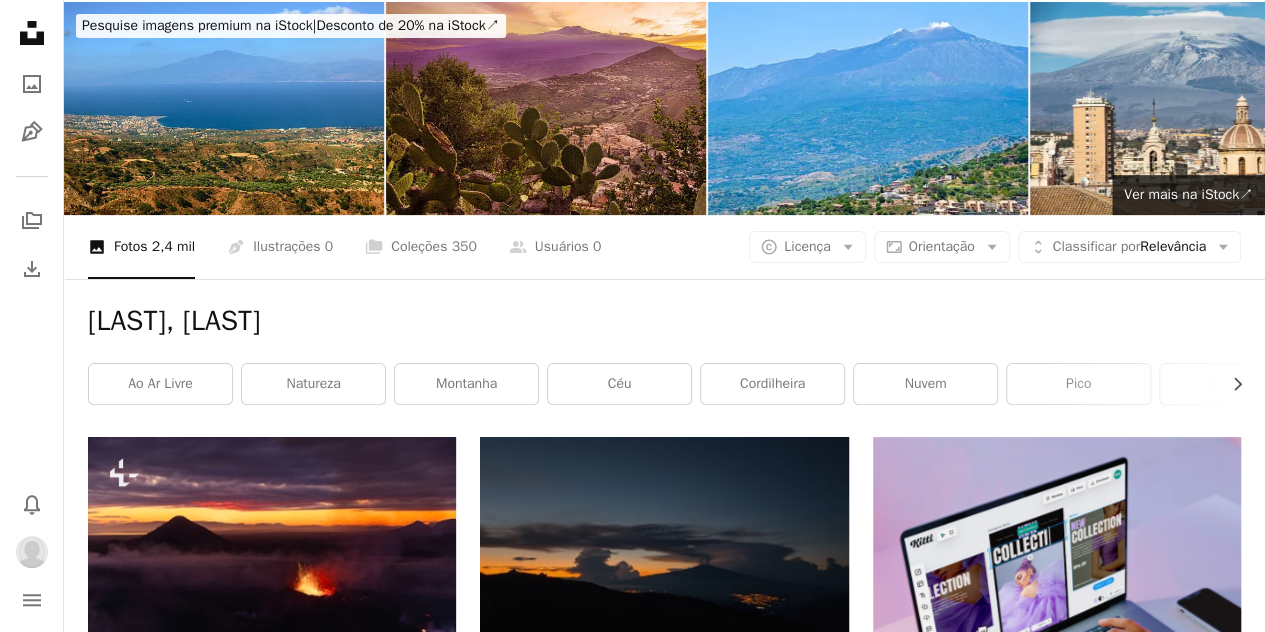 scroll, scrollTop: 0, scrollLeft: 0, axis: both 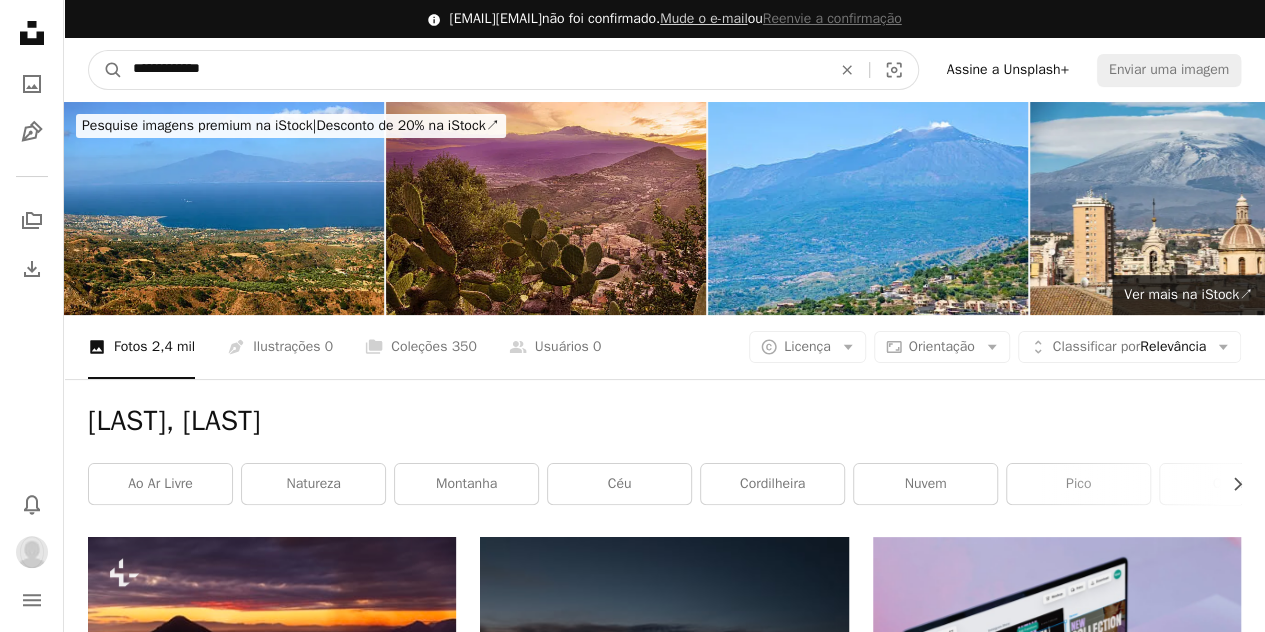 click on "**********" at bounding box center (474, 70) 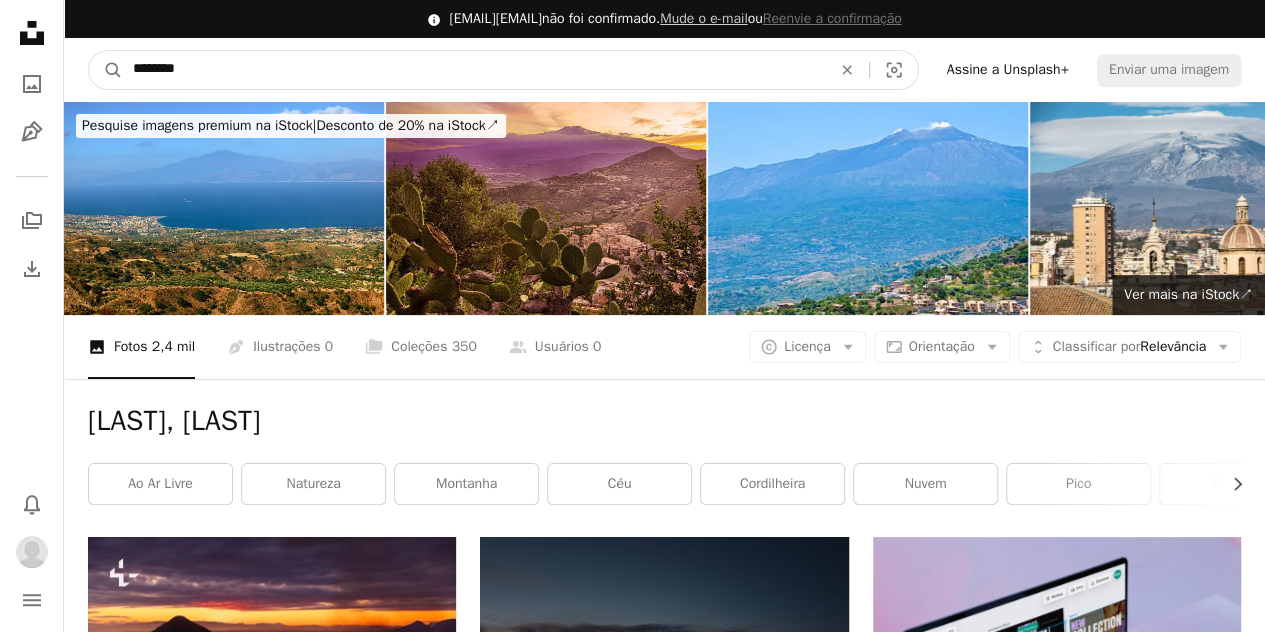 type on "*******" 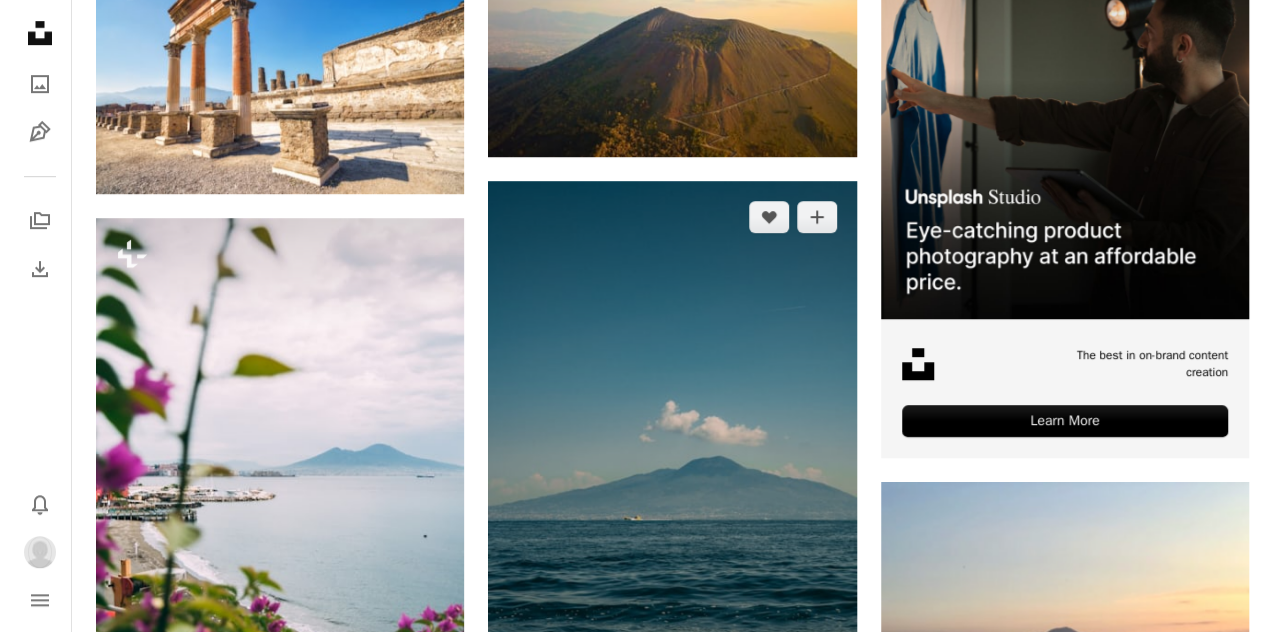 scroll, scrollTop: 588, scrollLeft: 0, axis: vertical 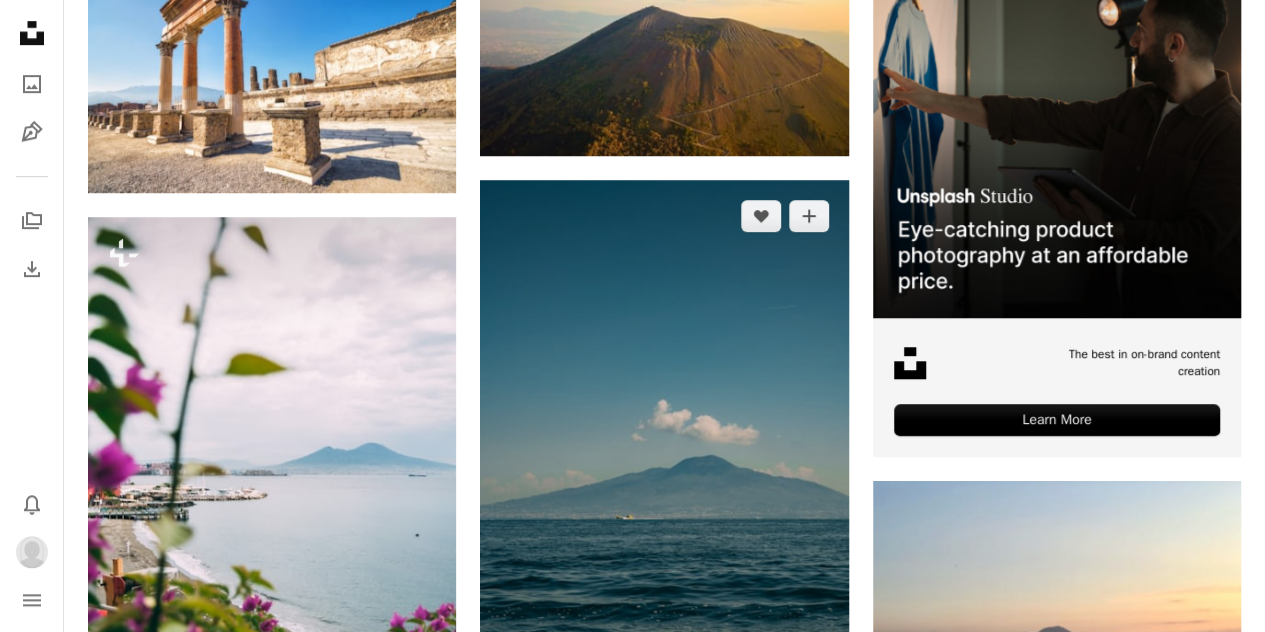 click at bounding box center (664, 456) 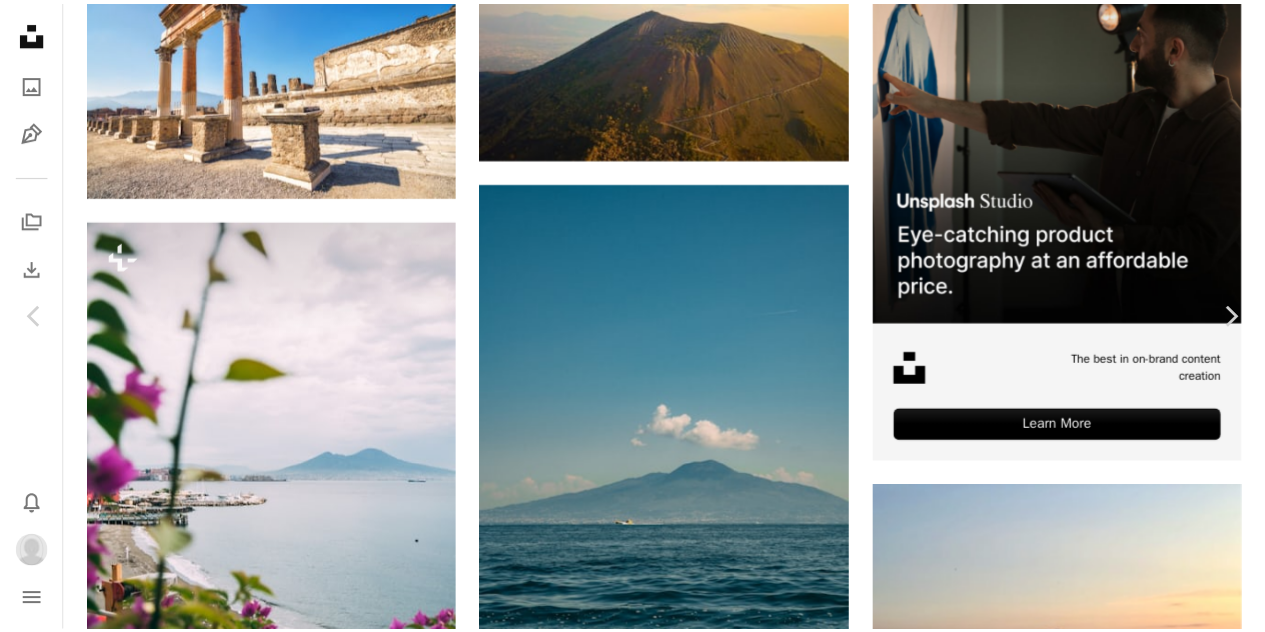 scroll, scrollTop: 349, scrollLeft: 0, axis: vertical 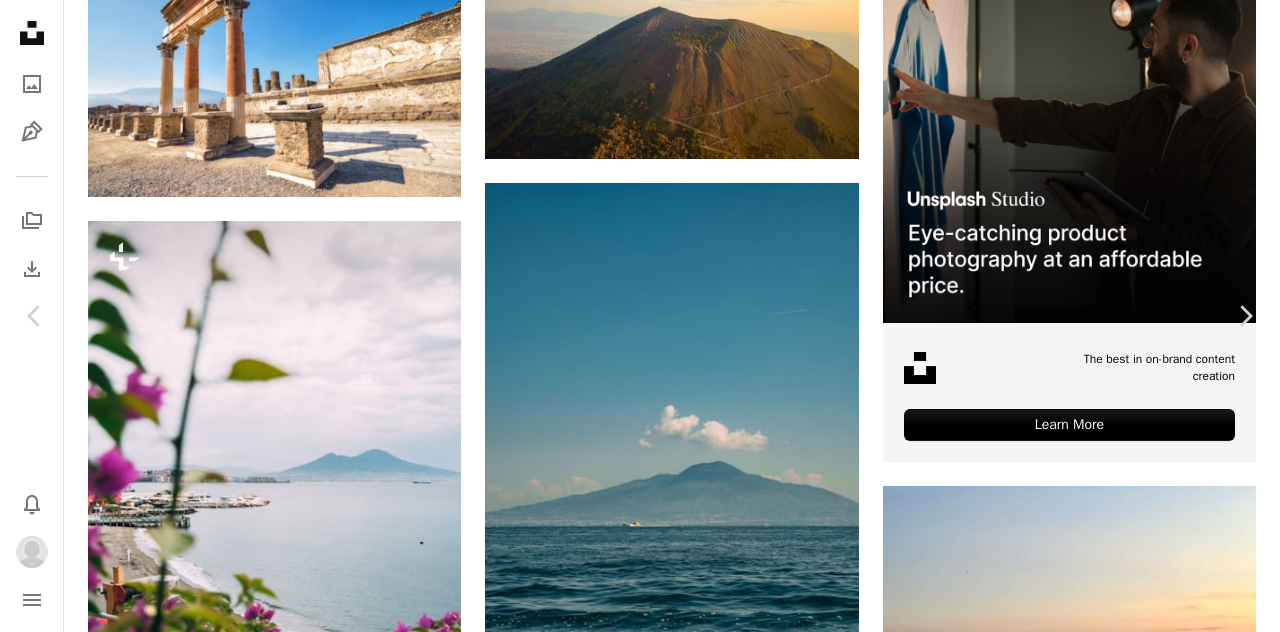 click on "An X shape Chevron left Chevron right Nicholas Martinelli Disponível para contratação A checkmark inside of a circle A heart A plus sign Editar imagem Plus sign for Unsplash+ Baixar Chevron down Zoom in Visualizações 12.706 Downloads 252 A forward-right arrow Compartilhar Info icon Informações More Actions A map marker Mount Vesuvius, Ottaviano, Metropolitan City of Naples, Italy Calendar outlined Publicada em 18 de abril de 2024 Camera SONY, ILCE-7RM5 Safety Uso gratuito sob a Licença da Unsplash viajar mar azul fotografia barco fotógrafo estilo de vida vulcão costa Mediterrâneo Nápoles Barco Sony nápoles itália terra nuvem Itália cenário veículo ao ar livre Pesquise imagens premium relacionadas na iStock | Economize 20% com o código UNSPLASH20 Ver mais na iStock ↗ Imagens relacionadas A heart A plus sign Ragib Huda Disponível para contratação A checkmark inside of a circle Arrow pointing down Plus sign for Unsplash+ A heart A plus sign Gabrielle Maurer Para Unsplash+ A lock" at bounding box center [640, 3883] 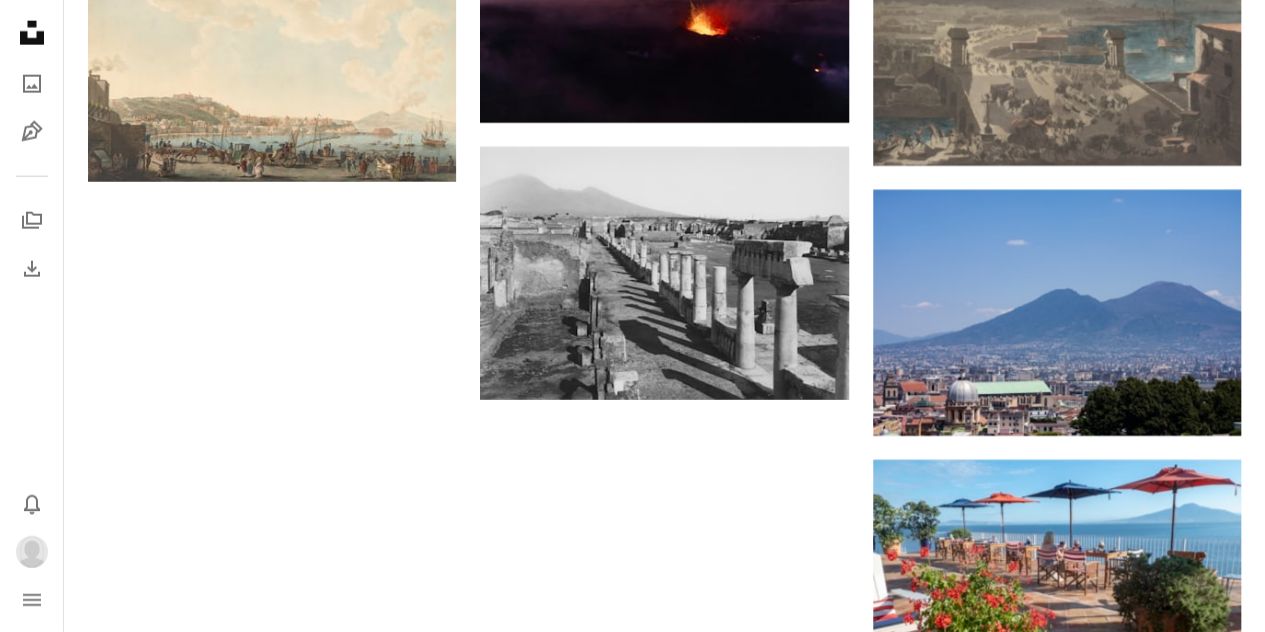 scroll, scrollTop: 2529, scrollLeft: 0, axis: vertical 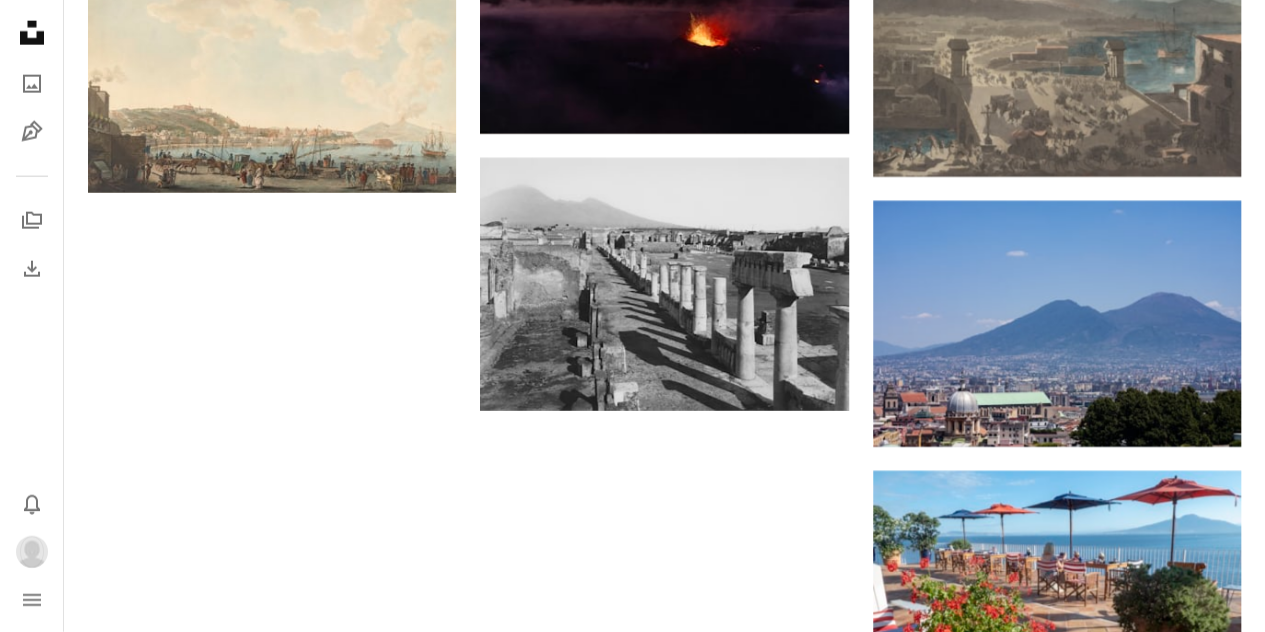 click on "Carregar mais" at bounding box center [664, 797] 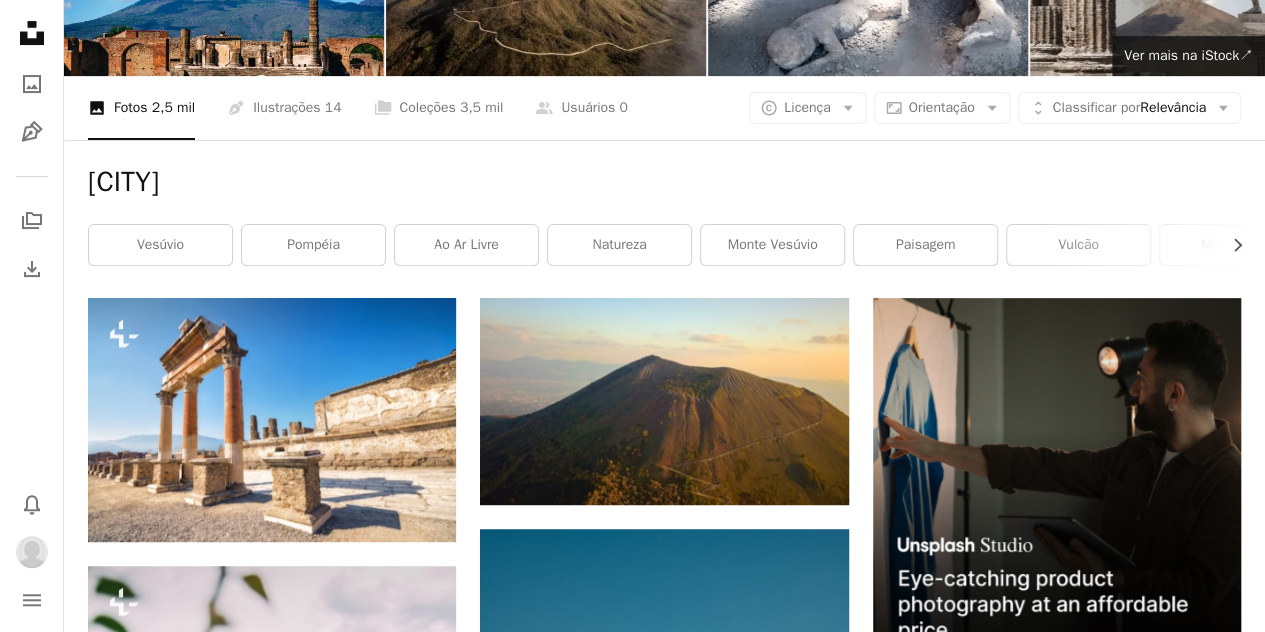 scroll, scrollTop: 0, scrollLeft: 0, axis: both 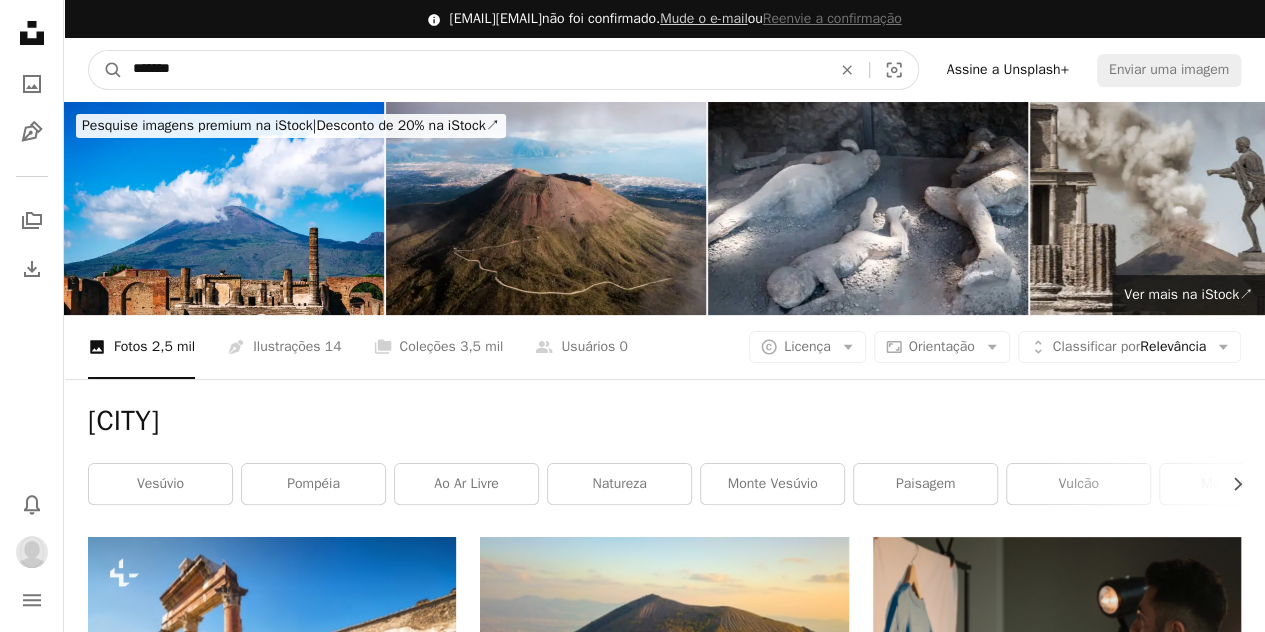 click on "*******" at bounding box center (474, 70) 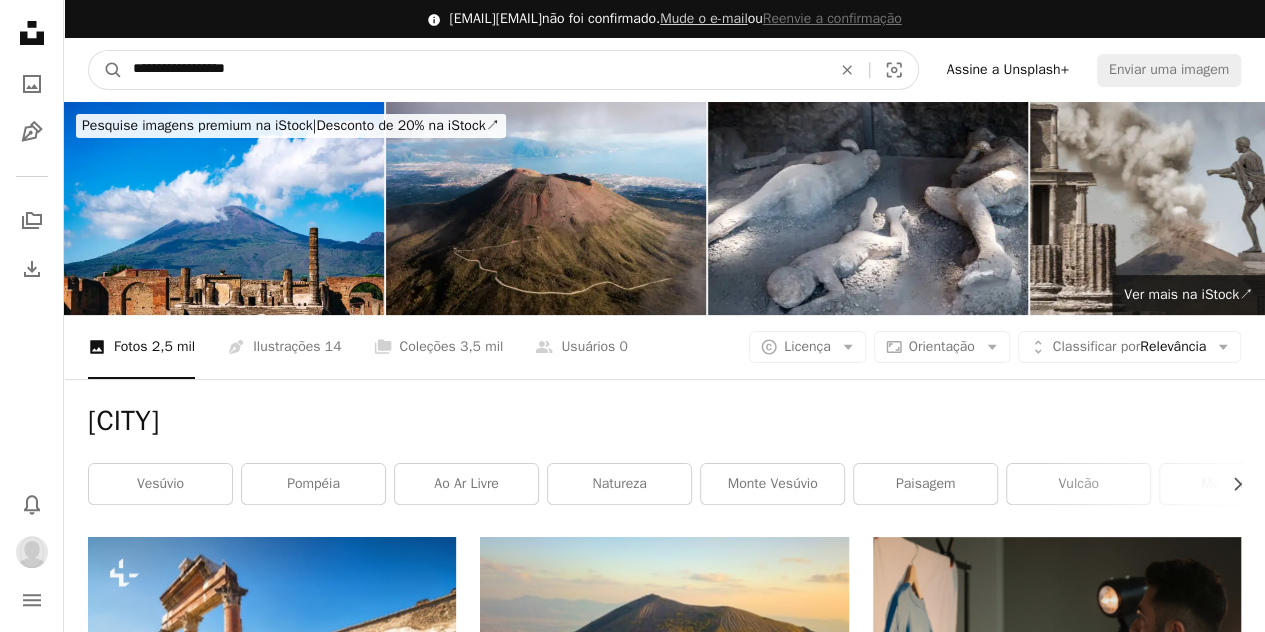 type on "**********" 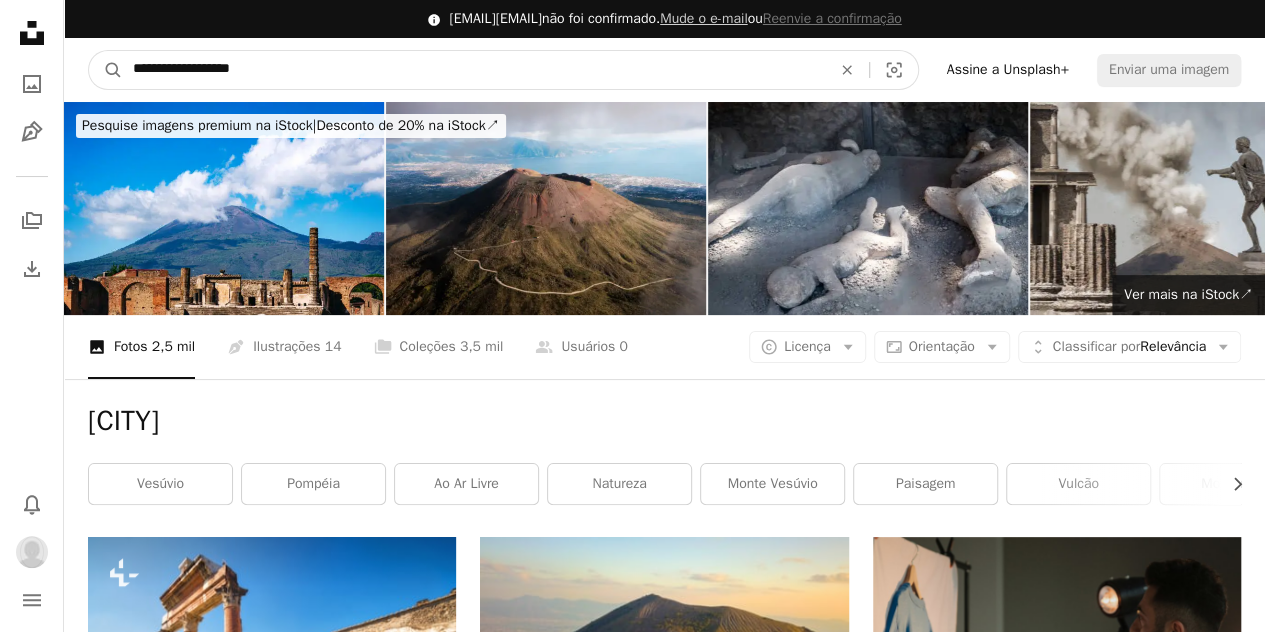 click on "A magnifying glass" at bounding box center (106, 70) 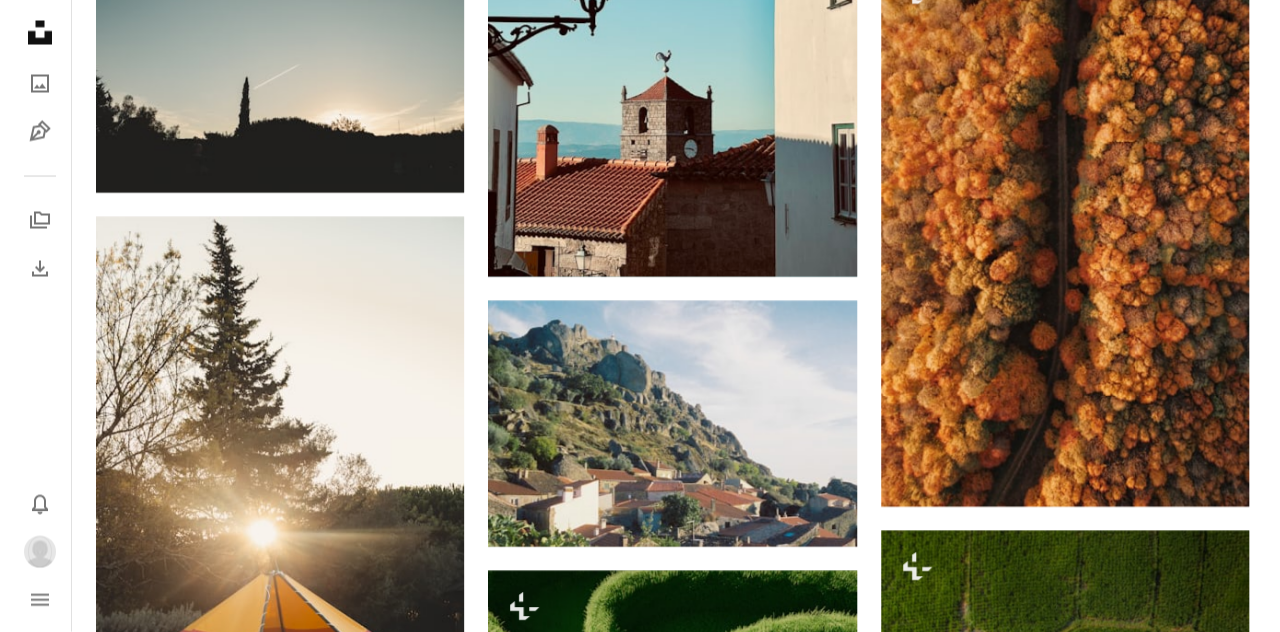 scroll, scrollTop: 1932, scrollLeft: 0, axis: vertical 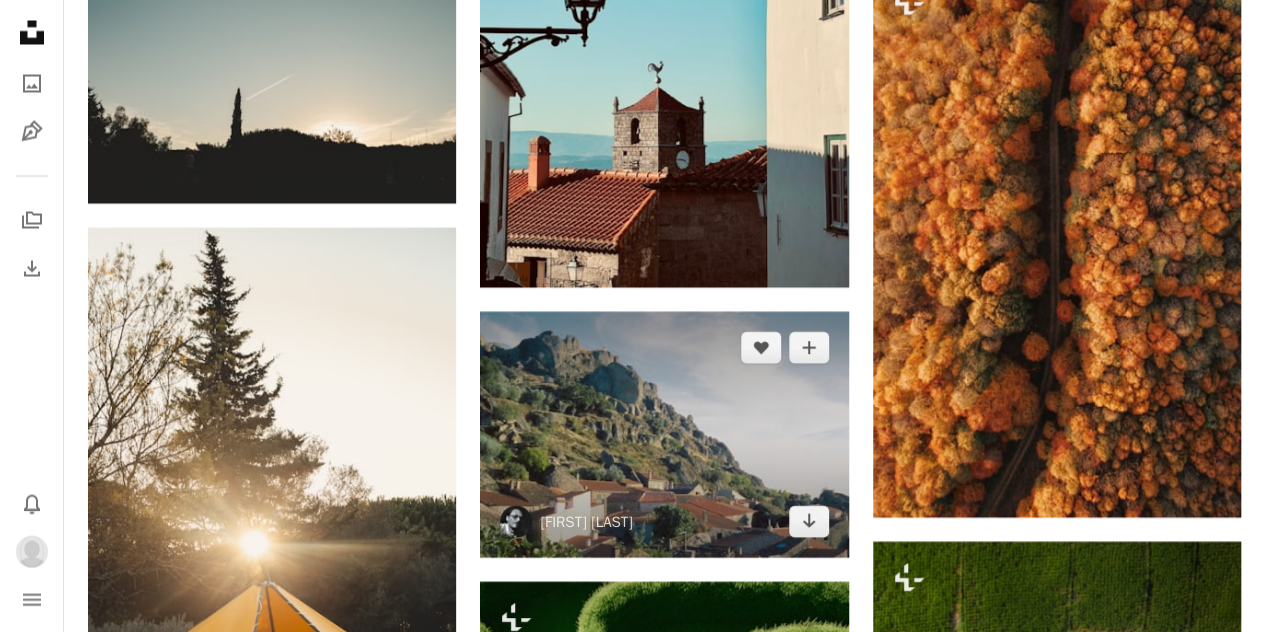 click at bounding box center (664, 435) 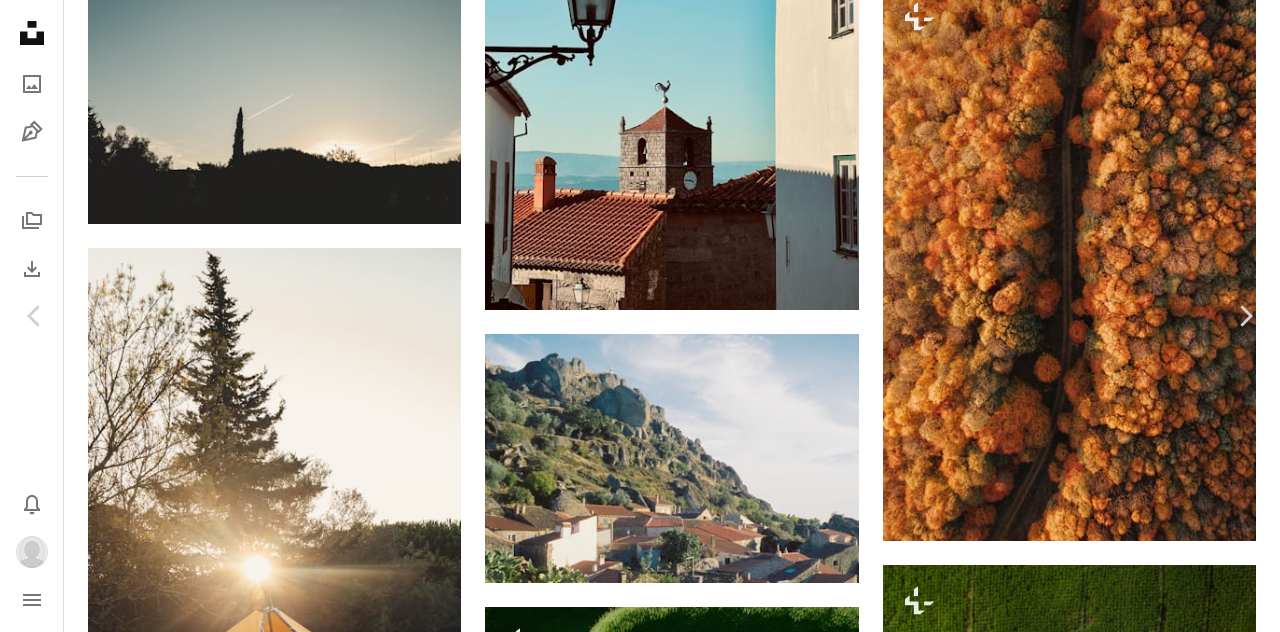 scroll, scrollTop: 2511, scrollLeft: 0, axis: vertical 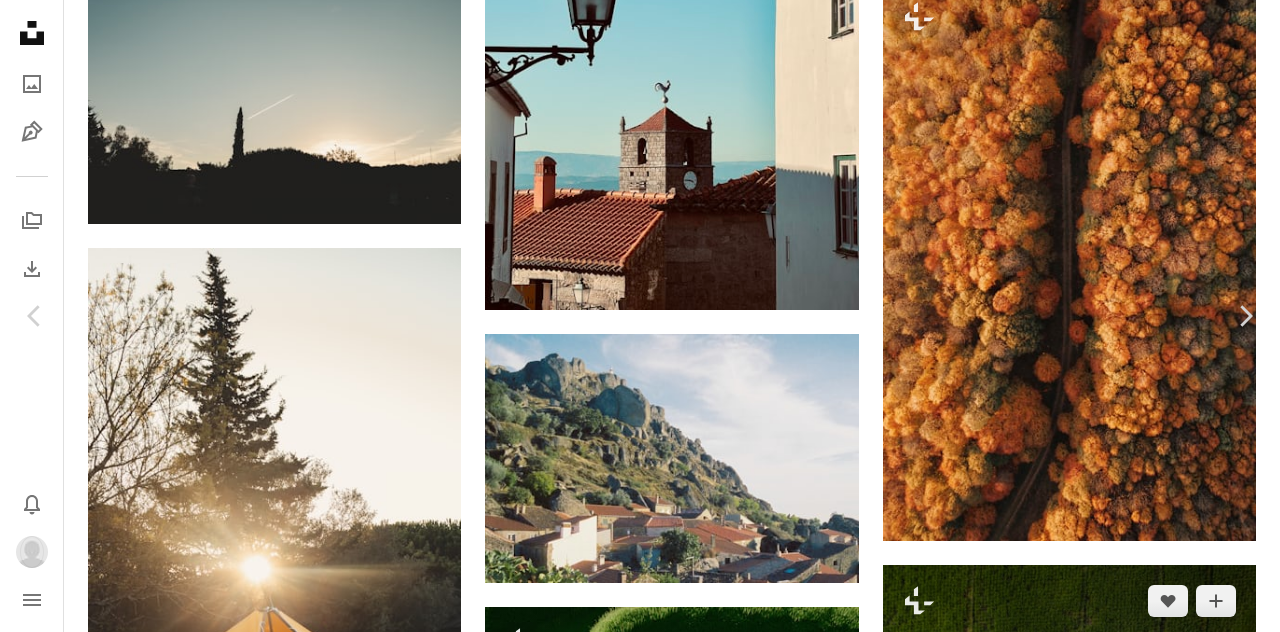 drag, startPoint x: 1239, startPoint y: 146, endPoint x: 1184, endPoint y: 75, distance: 89.81091 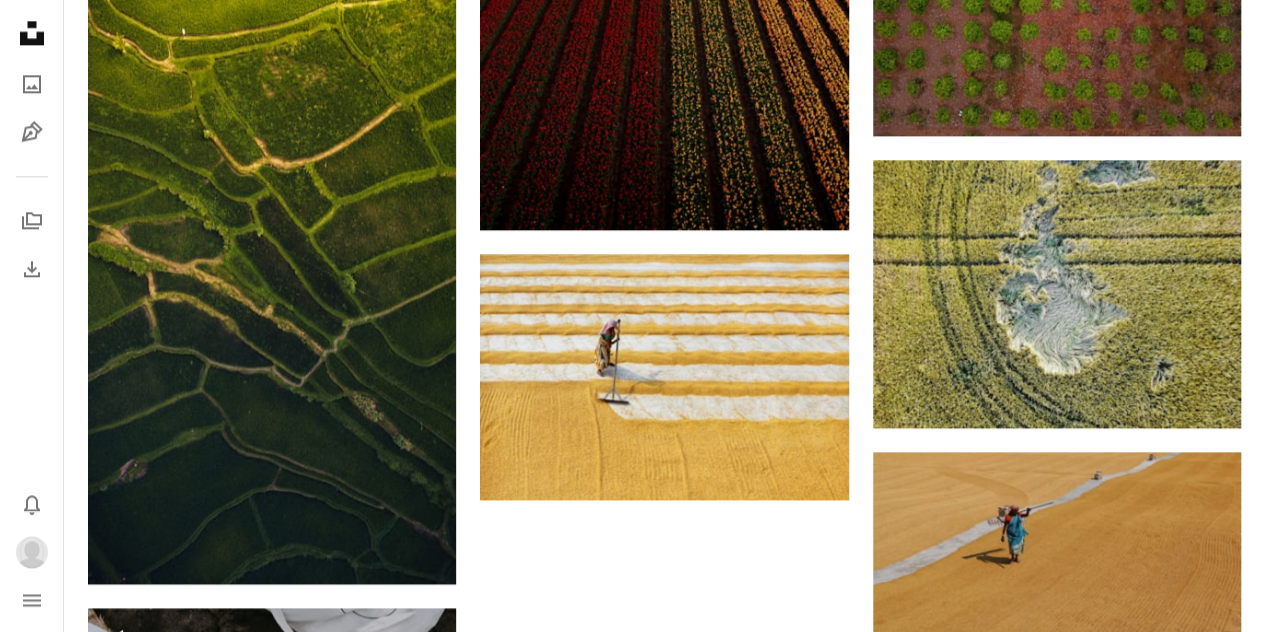 scroll, scrollTop: 5039, scrollLeft: 0, axis: vertical 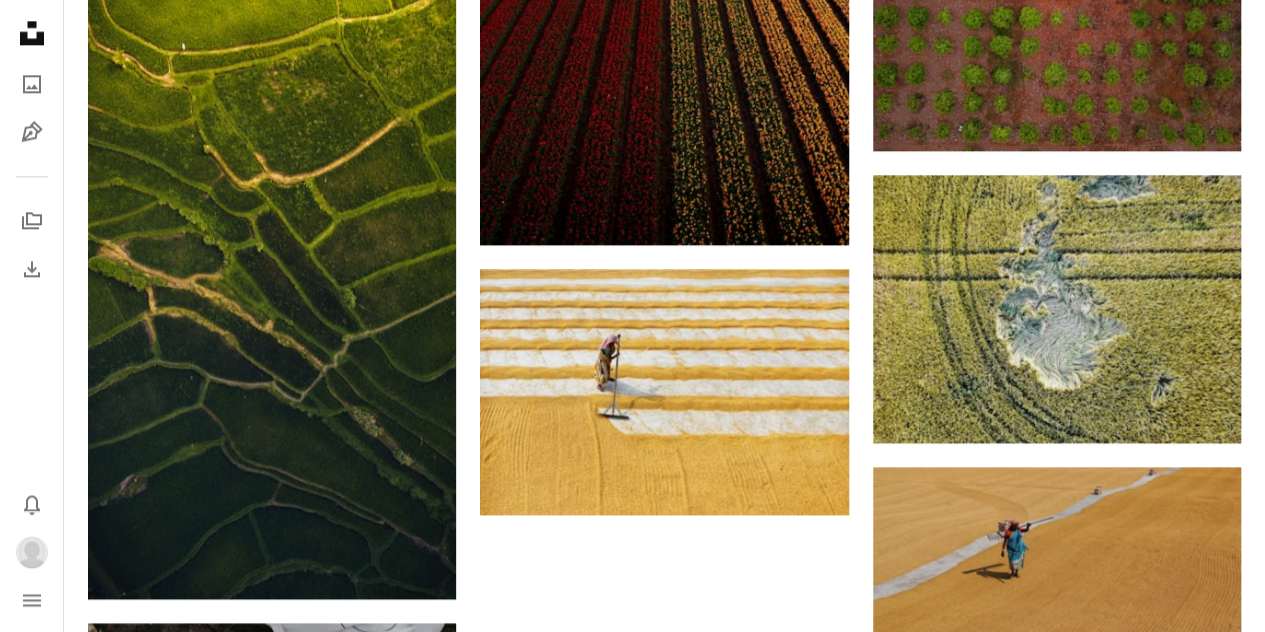 click on "Carregar mais" at bounding box center (664, 1278) 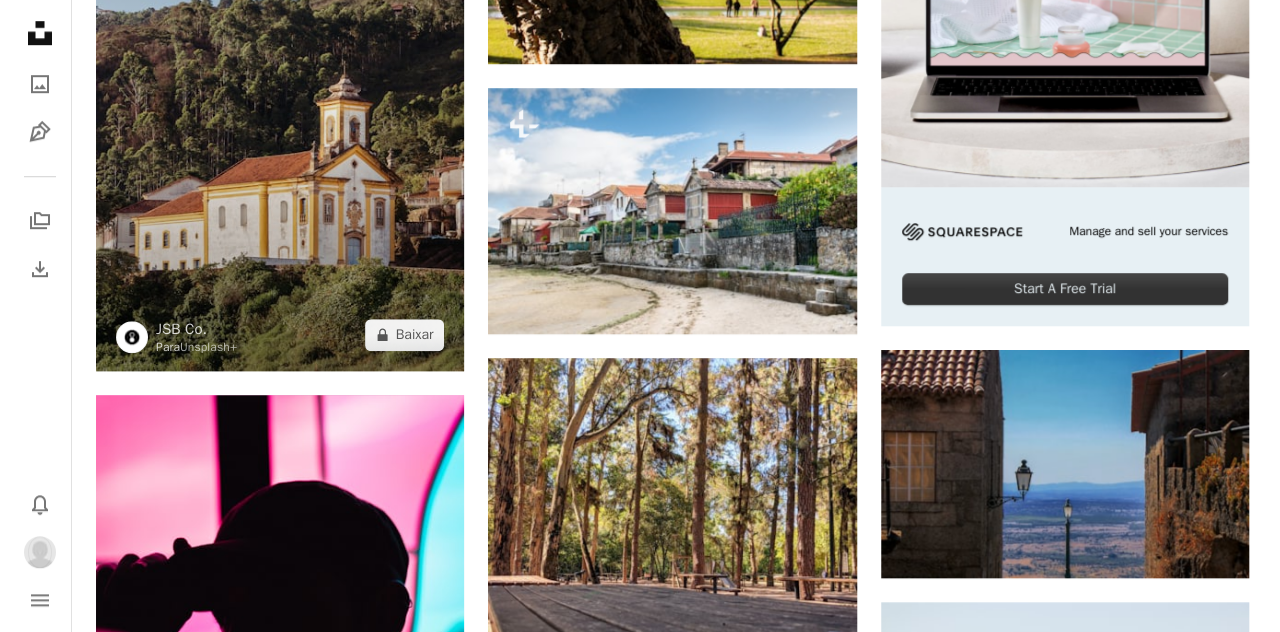 scroll, scrollTop: 738, scrollLeft: 0, axis: vertical 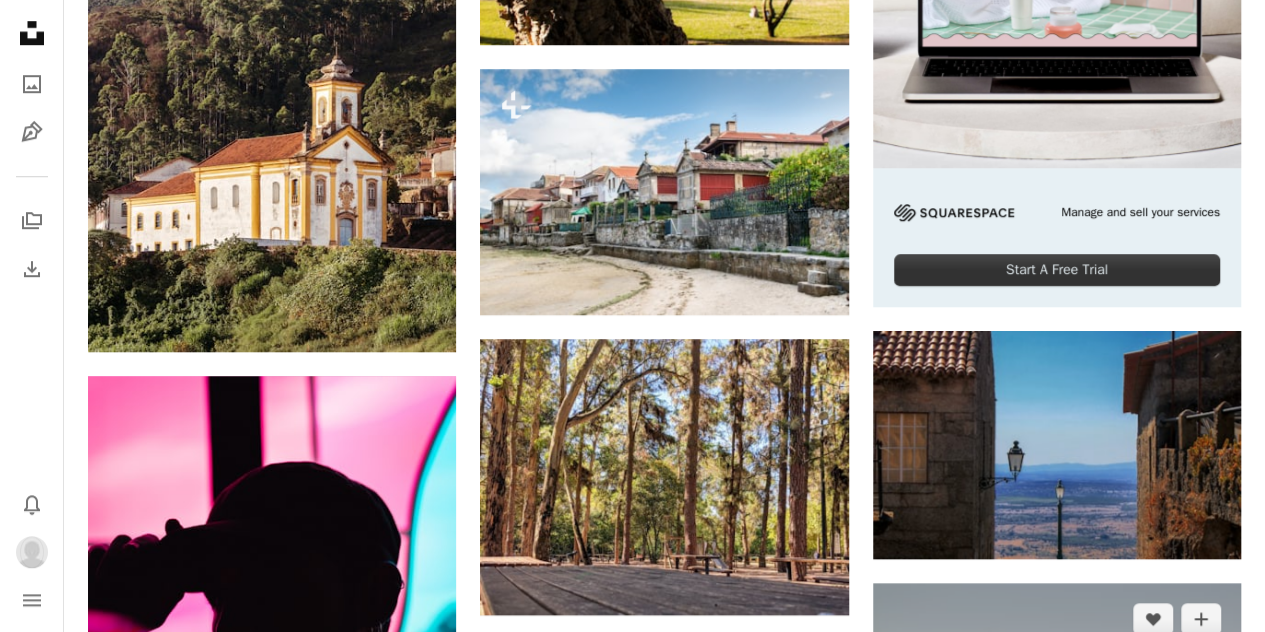 click at bounding box center (1057, 859) 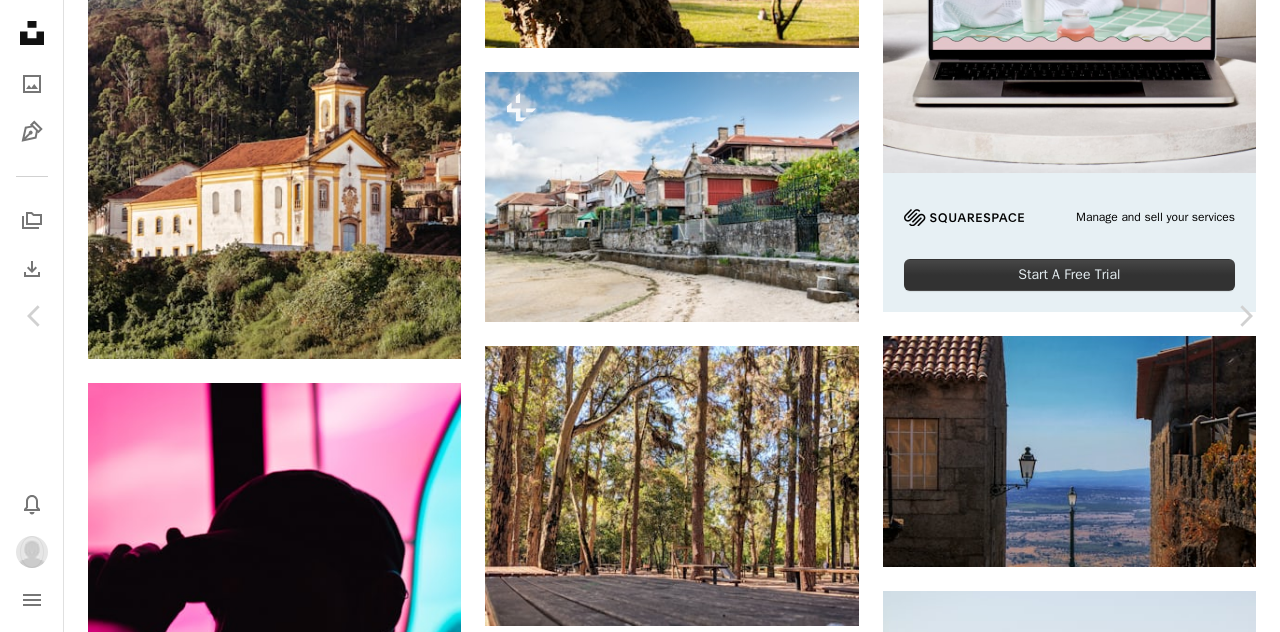 scroll, scrollTop: 2441, scrollLeft: 0, axis: vertical 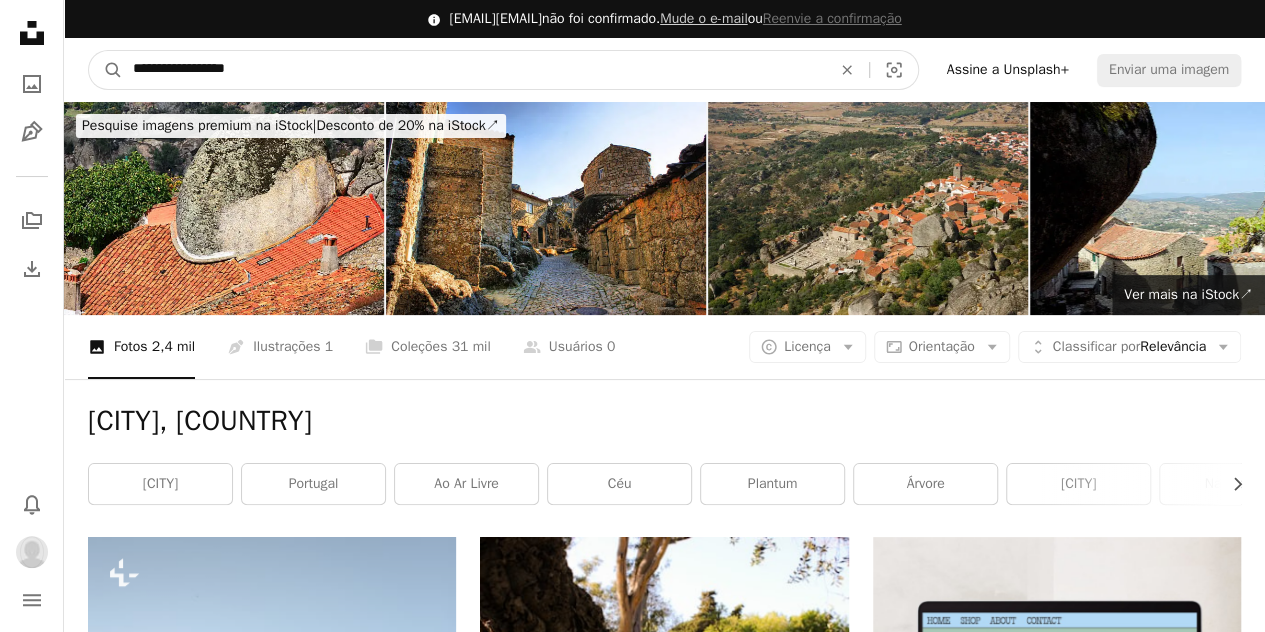click on "**********" at bounding box center [474, 70] 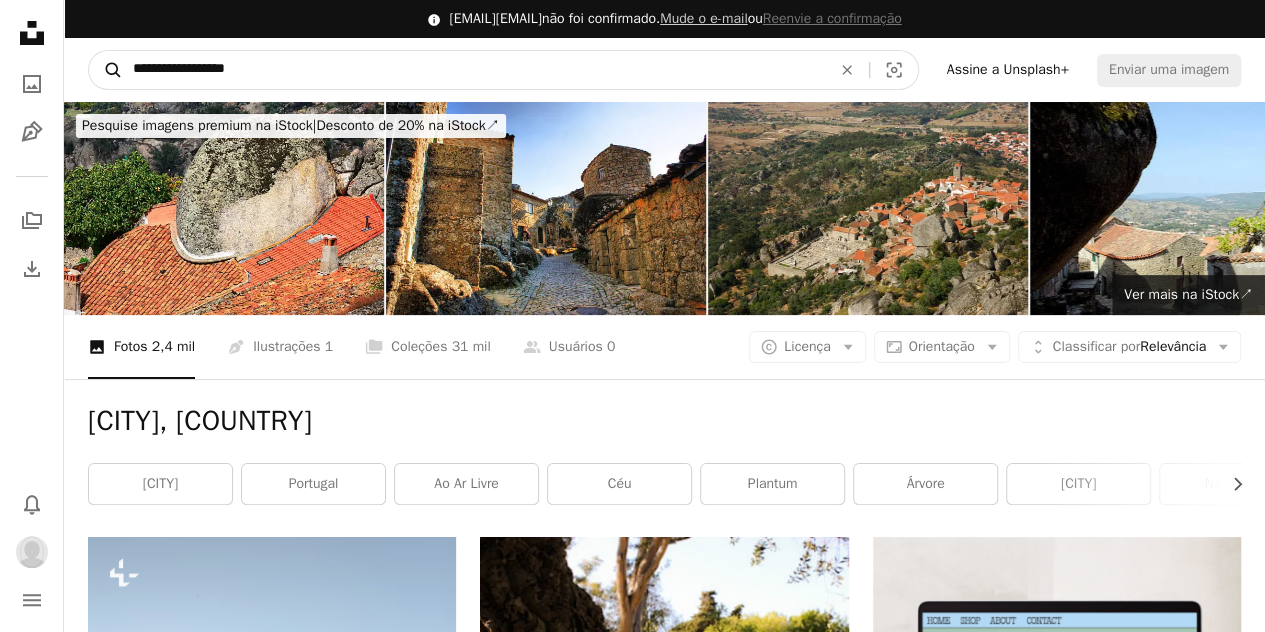 drag, startPoint x: 190, startPoint y: 68, endPoint x: 102, endPoint y: 72, distance: 88.09086 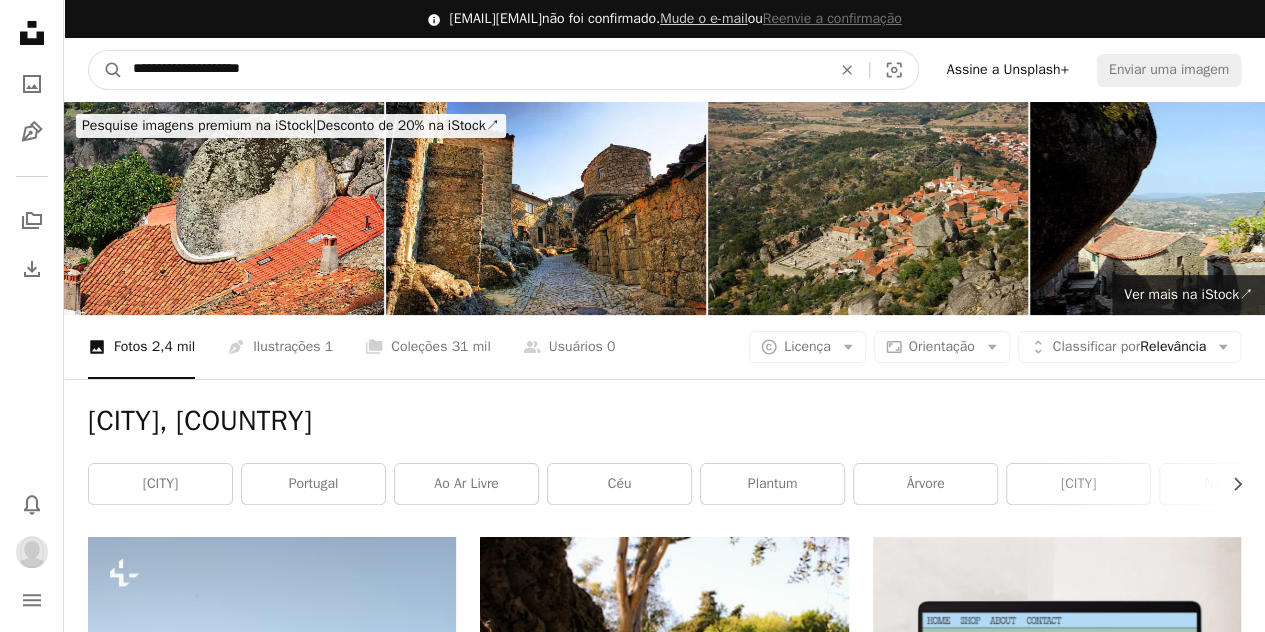 type on "**********" 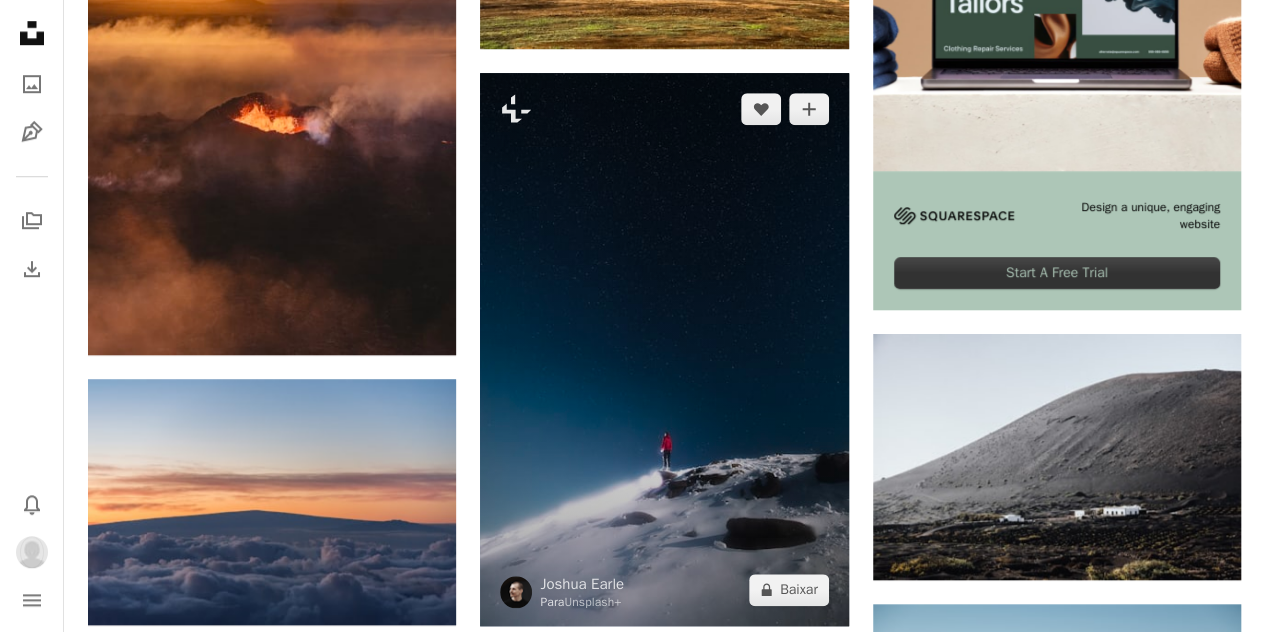 scroll, scrollTop: 888, scrollLeft: 0, axis: vertical 